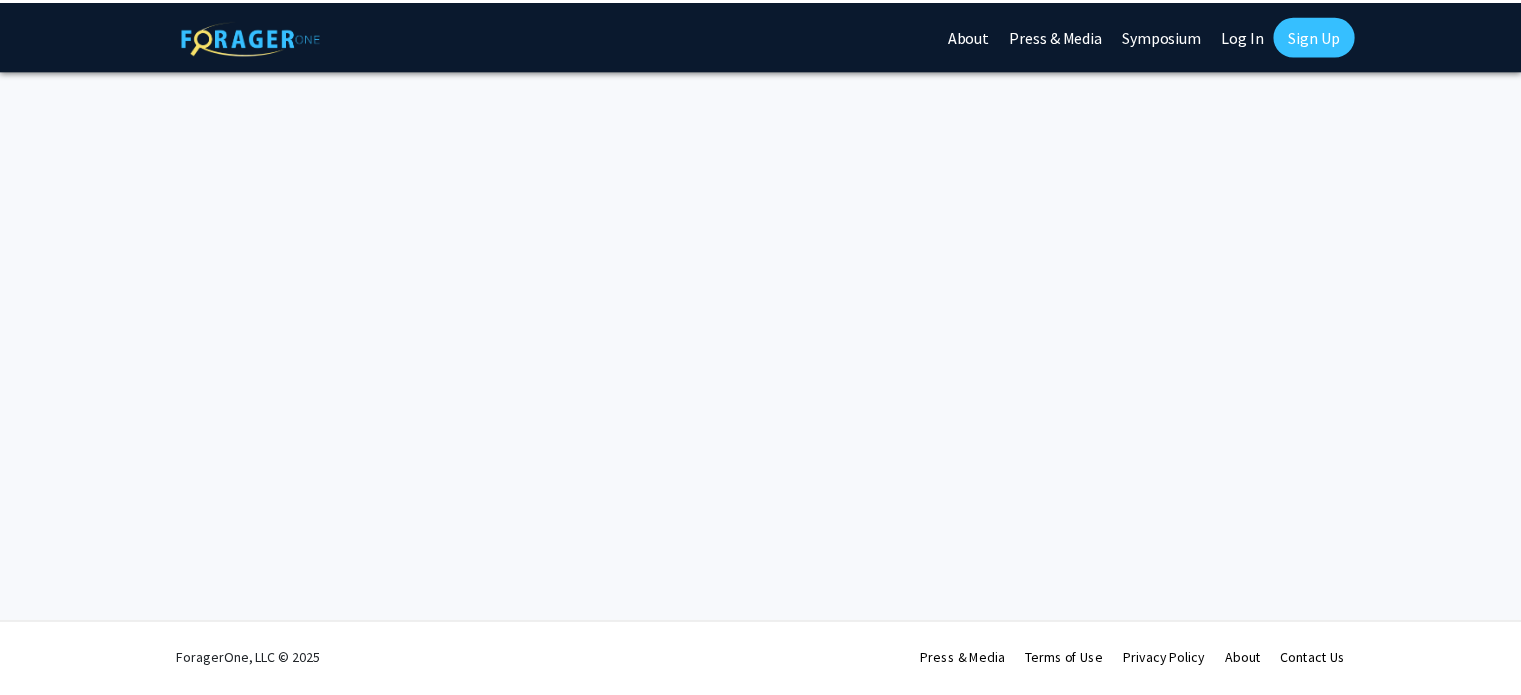 scroll, scrollTop: 0, scrollLeft: 0, axis: both 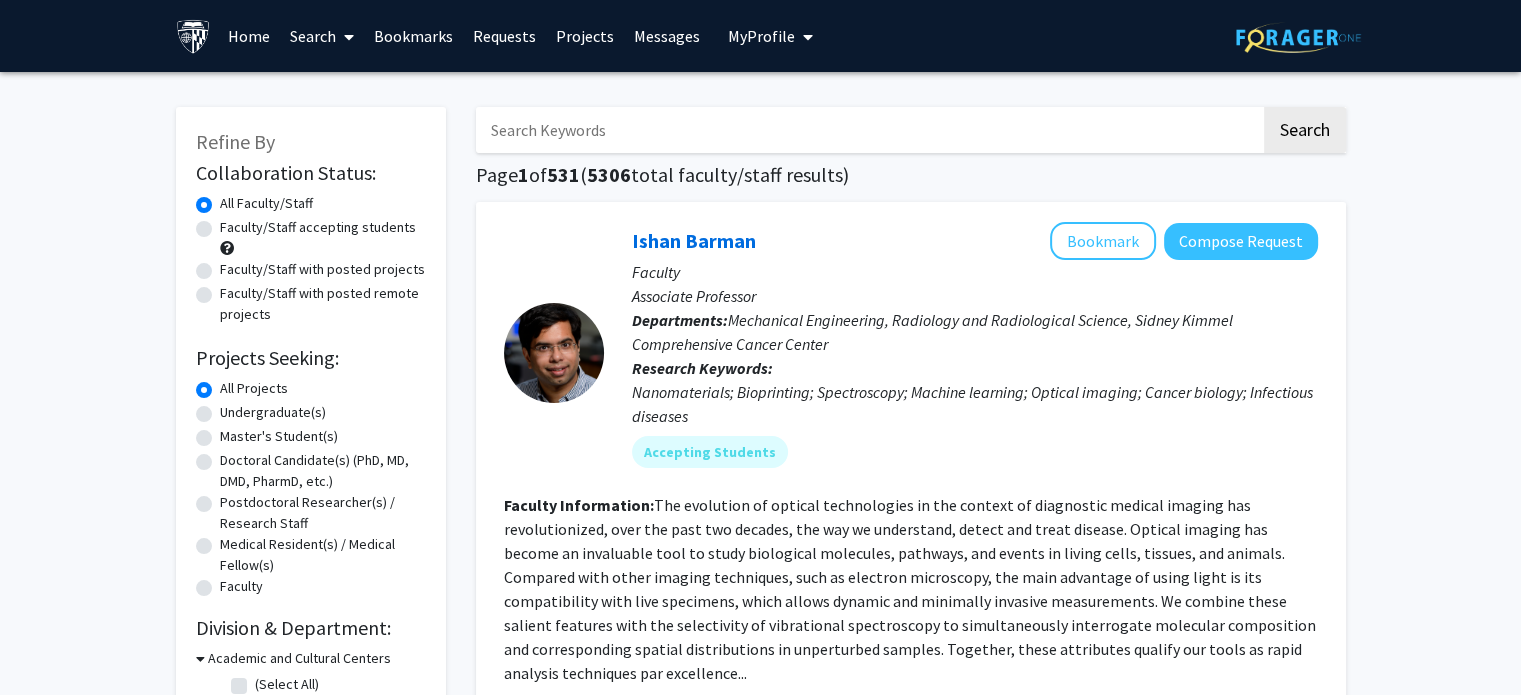 click on "Faculty/Staff accepting students" 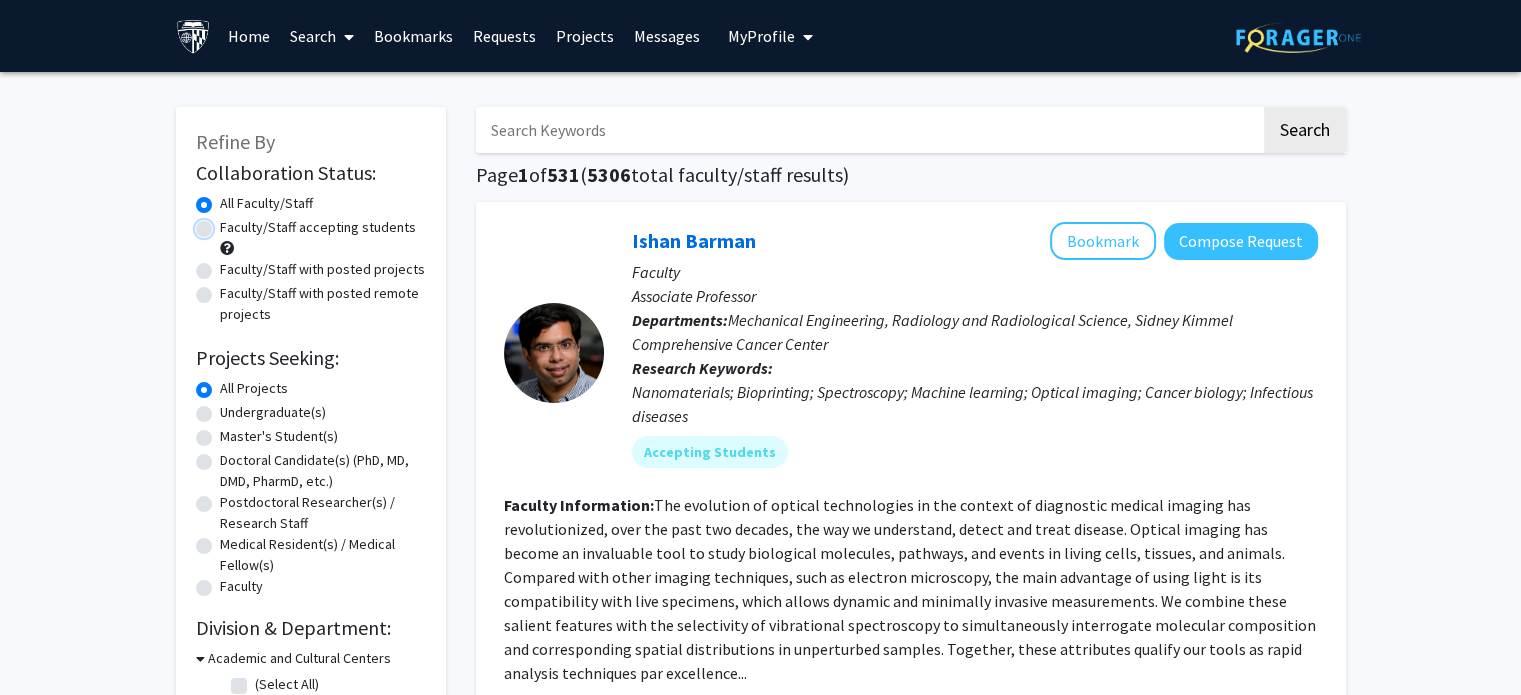 click on "Faculty/Staff accepting students" at bounding box center [226, 223] 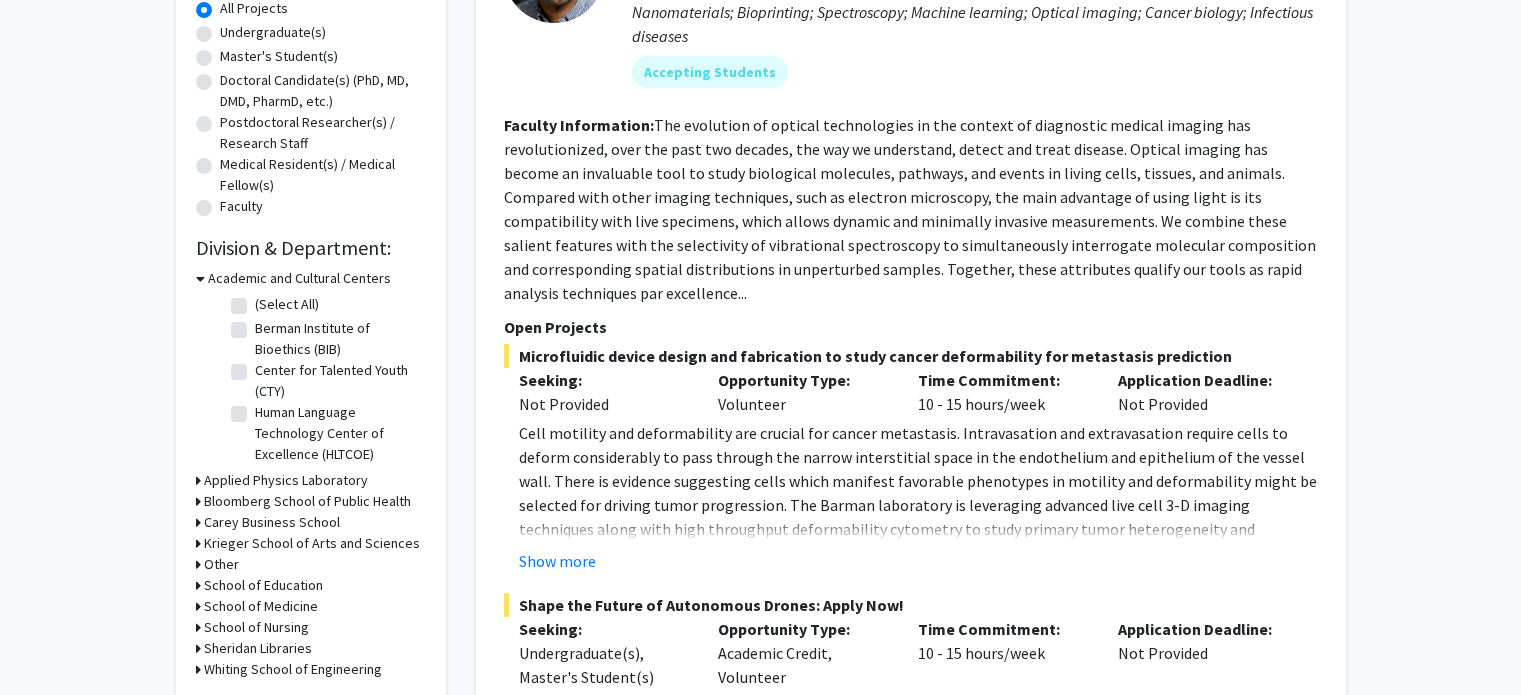scroll, scrollTop: 383, scrollLeft: 0, axis: vertical 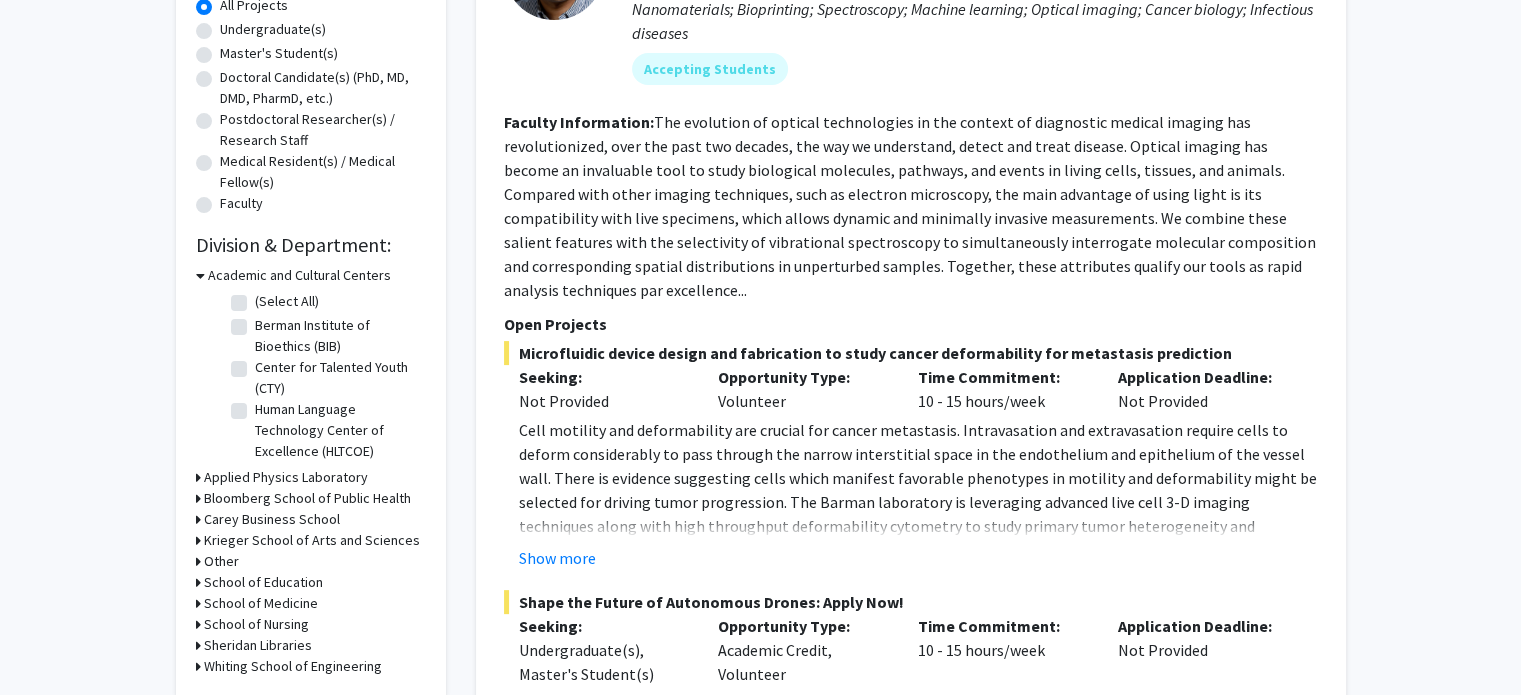 click on "Berman Institute of Bioethics (BIB)" 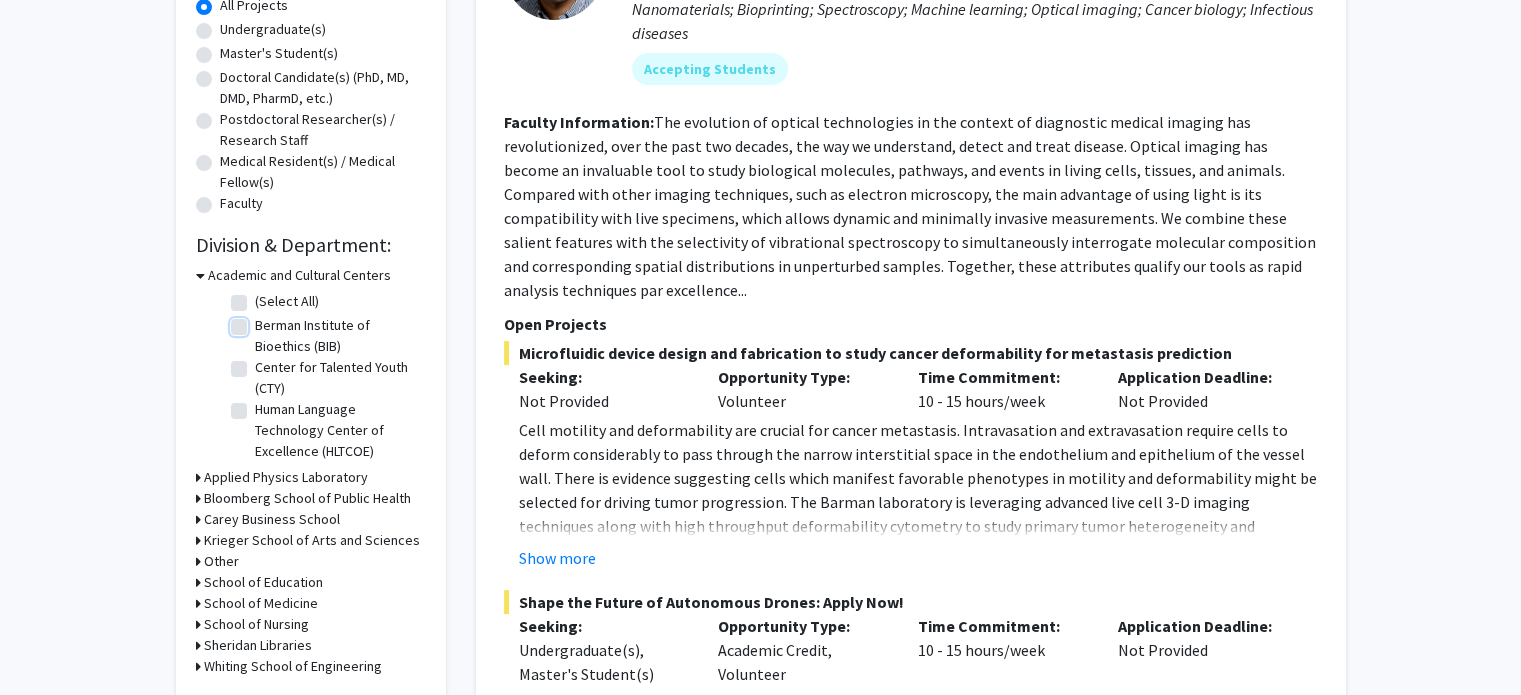 click on "Berman Institute of Bioethics (BIB)" at bounding box center (261, 321) 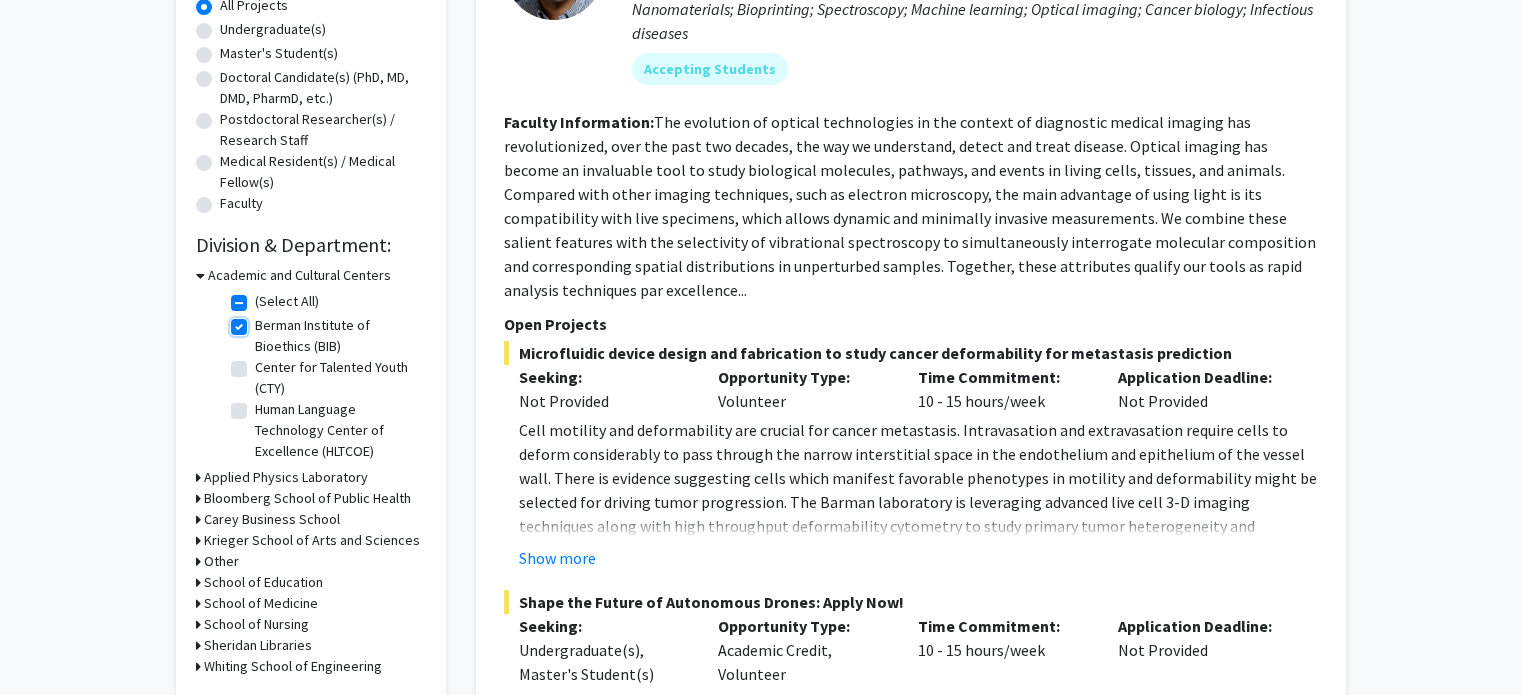 checkbox on "true" 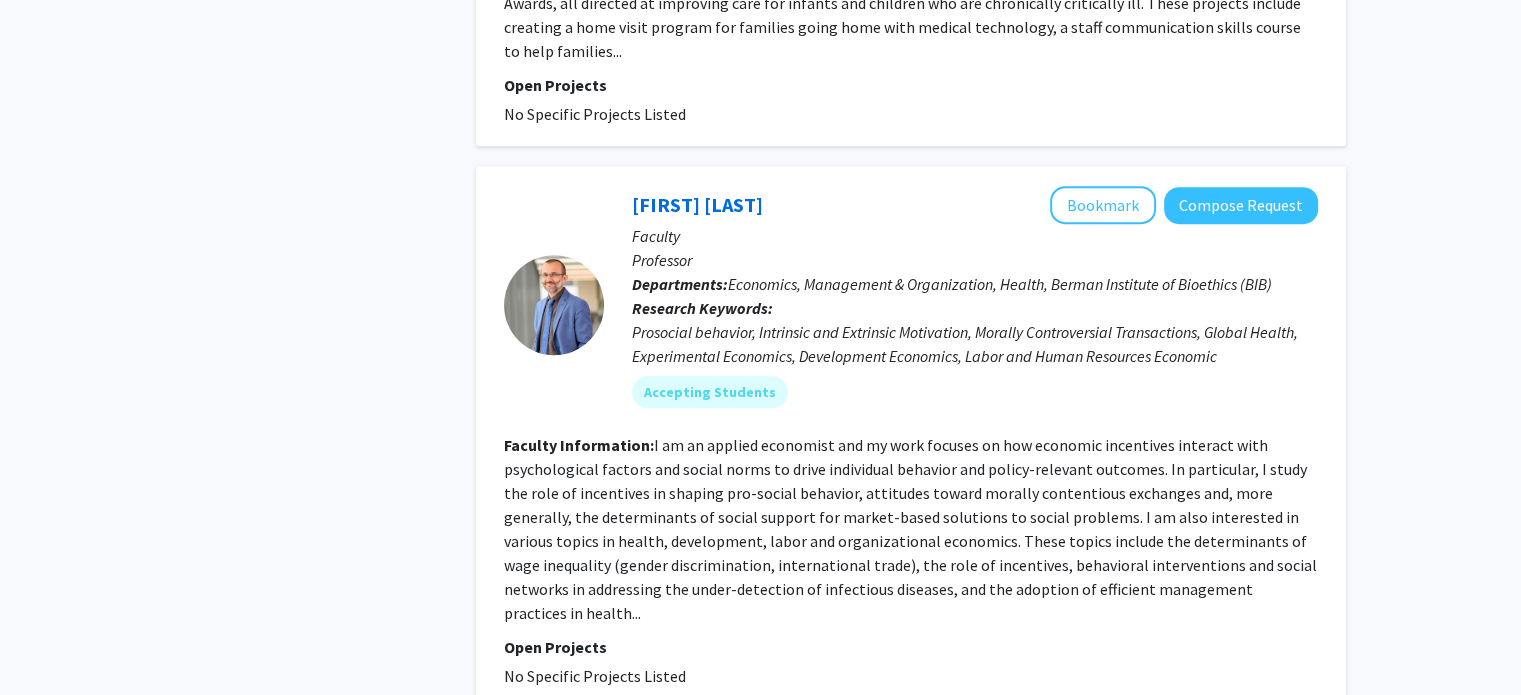 scroll, scrollTop: 1160, scrollLeft: 0, axis: vertical 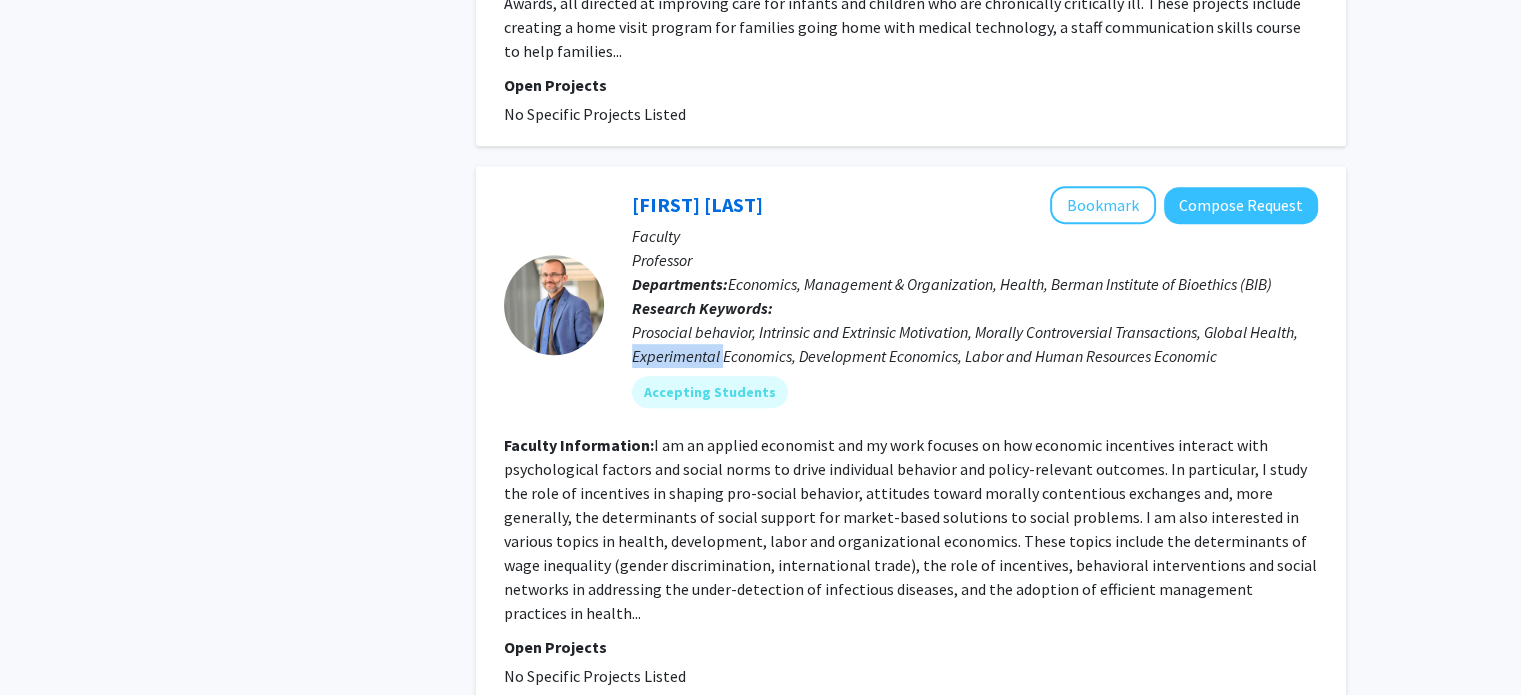 click on "Prosocial behavior, Intrinsic and Extrinsic Motivation, Morally Controversial Transactions, Global Health, Experimental Economics, Development Economics, Labor and Human Resources Economic" 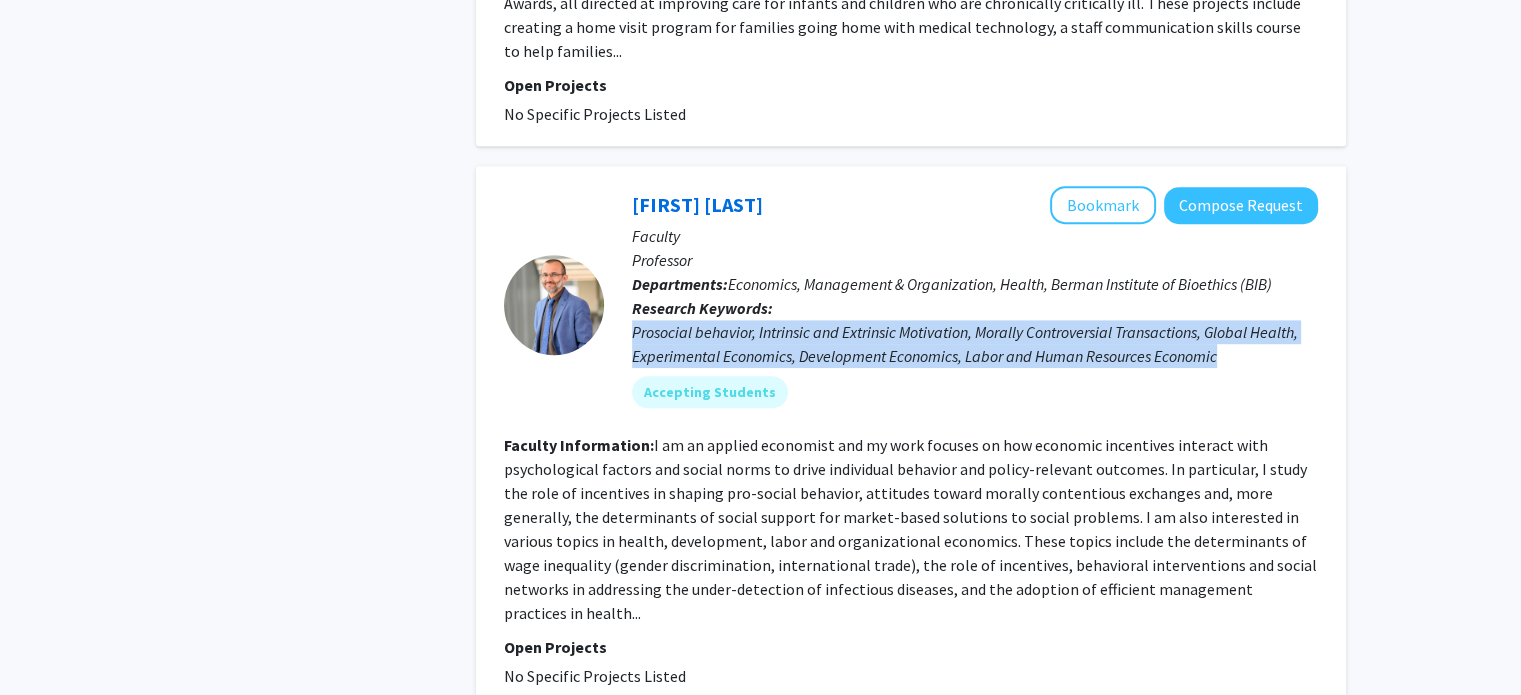 click on "Prosocial behavior, Intrinsic and Extrinsic Motivation, Morally Controversial Transactions, Global Health, Experimental Economics, Development Economics, Labor and Human Resources Economic" 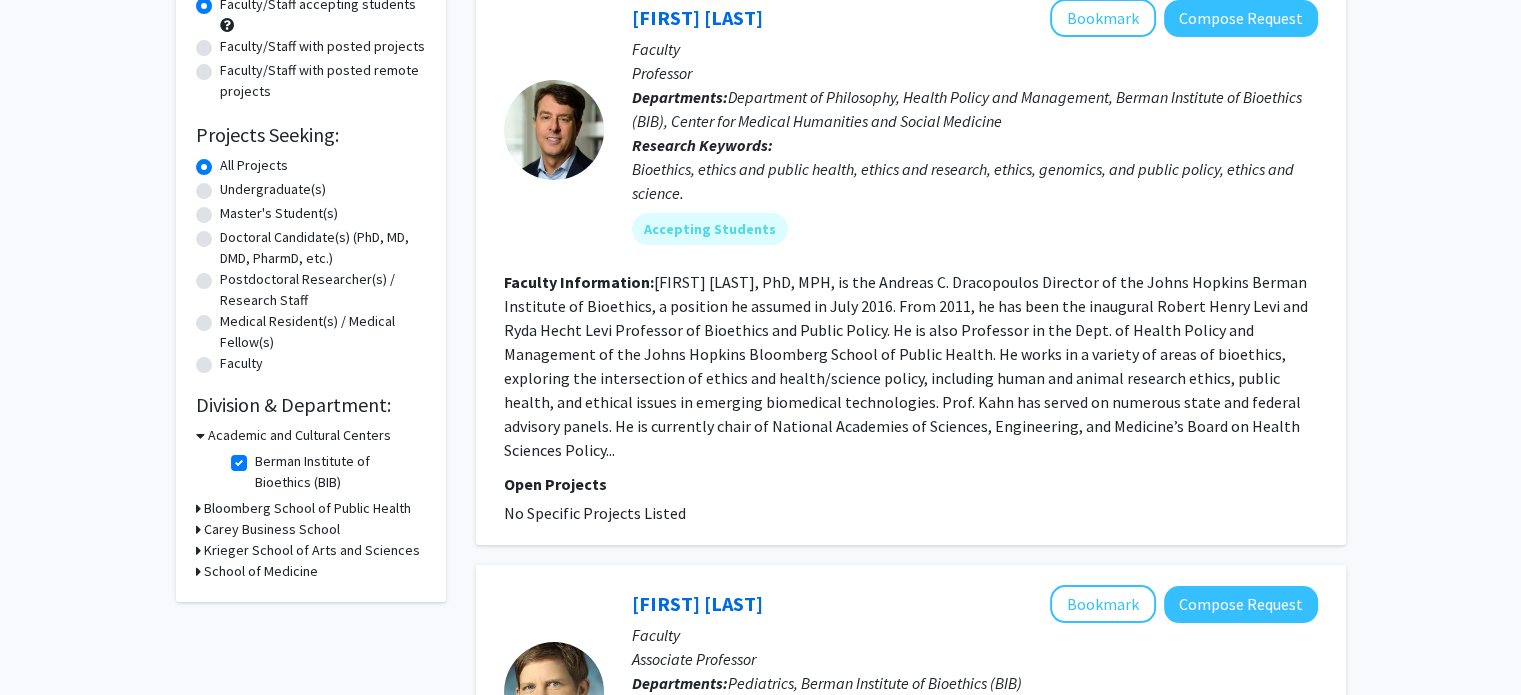 scroll, scrollTop: 222, scrollLeft: 0, axis: vertical 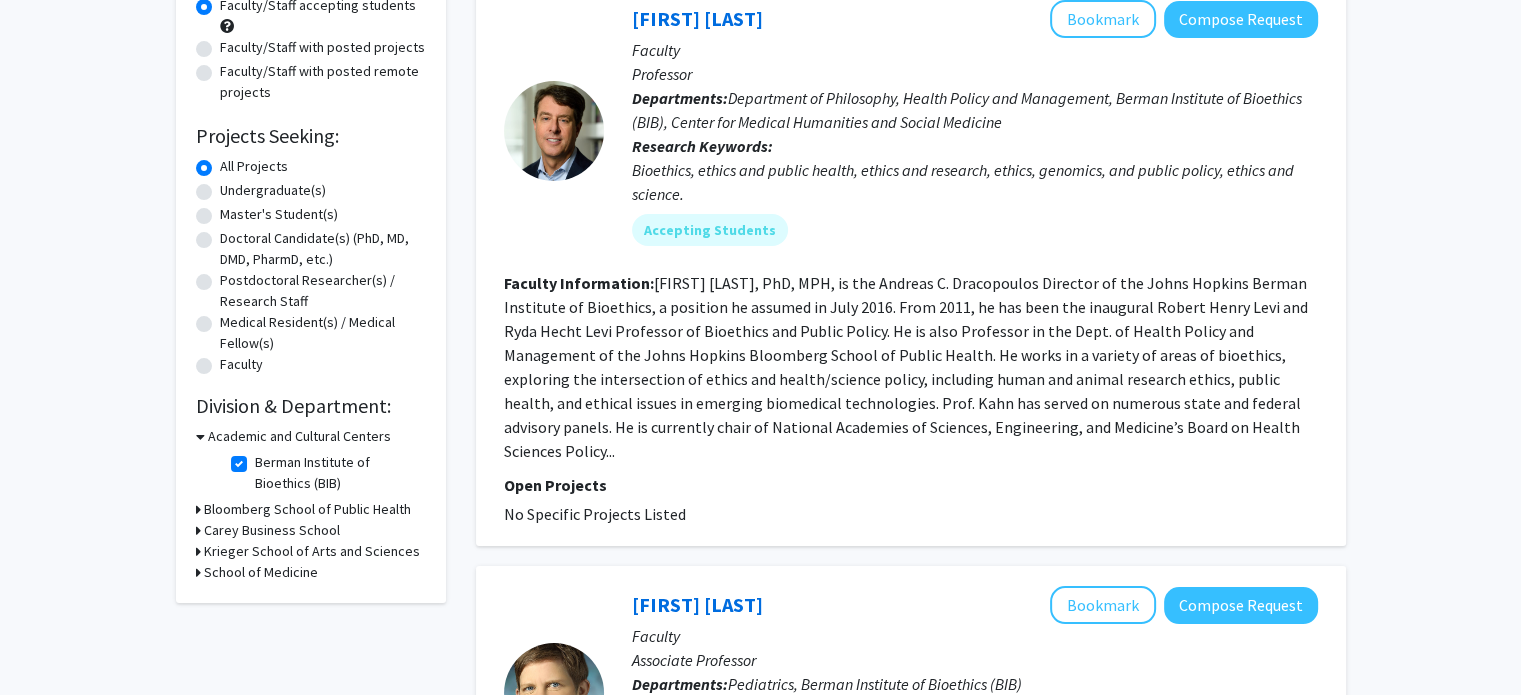 click on "Berman Institute of Bioethics (BIB)" 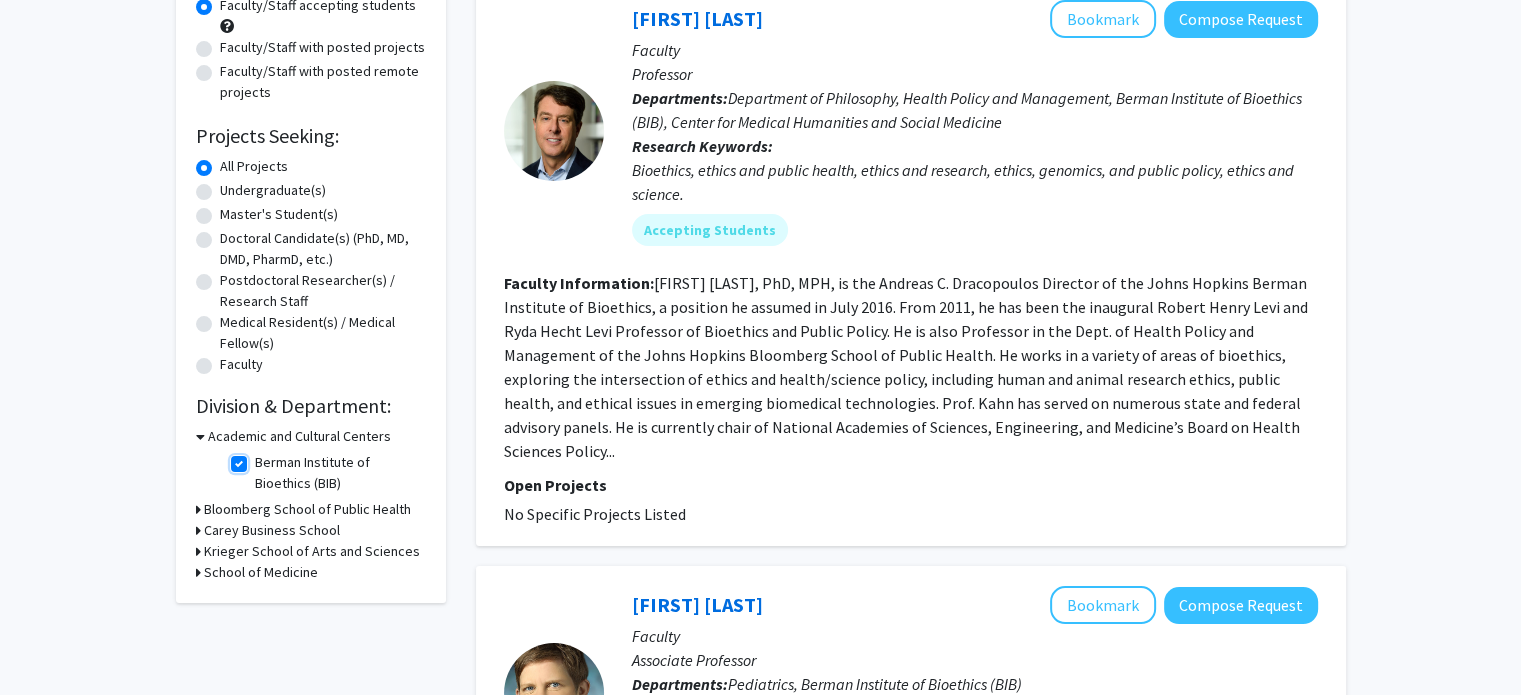 click on "Berman Institute of Bioethics (BIB)" at bounding box center (261, 458) 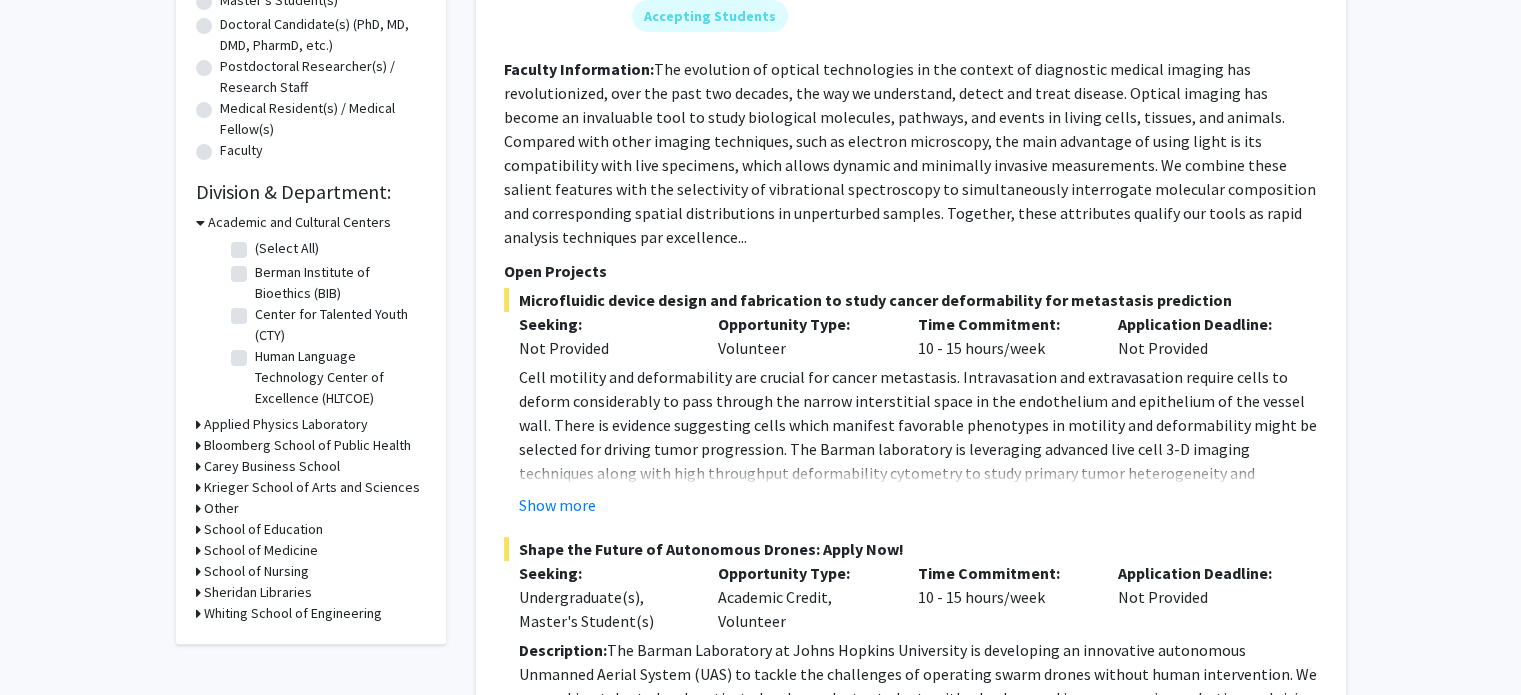scroll, scrollTop: 0, scrollLeft: 0, axis: both 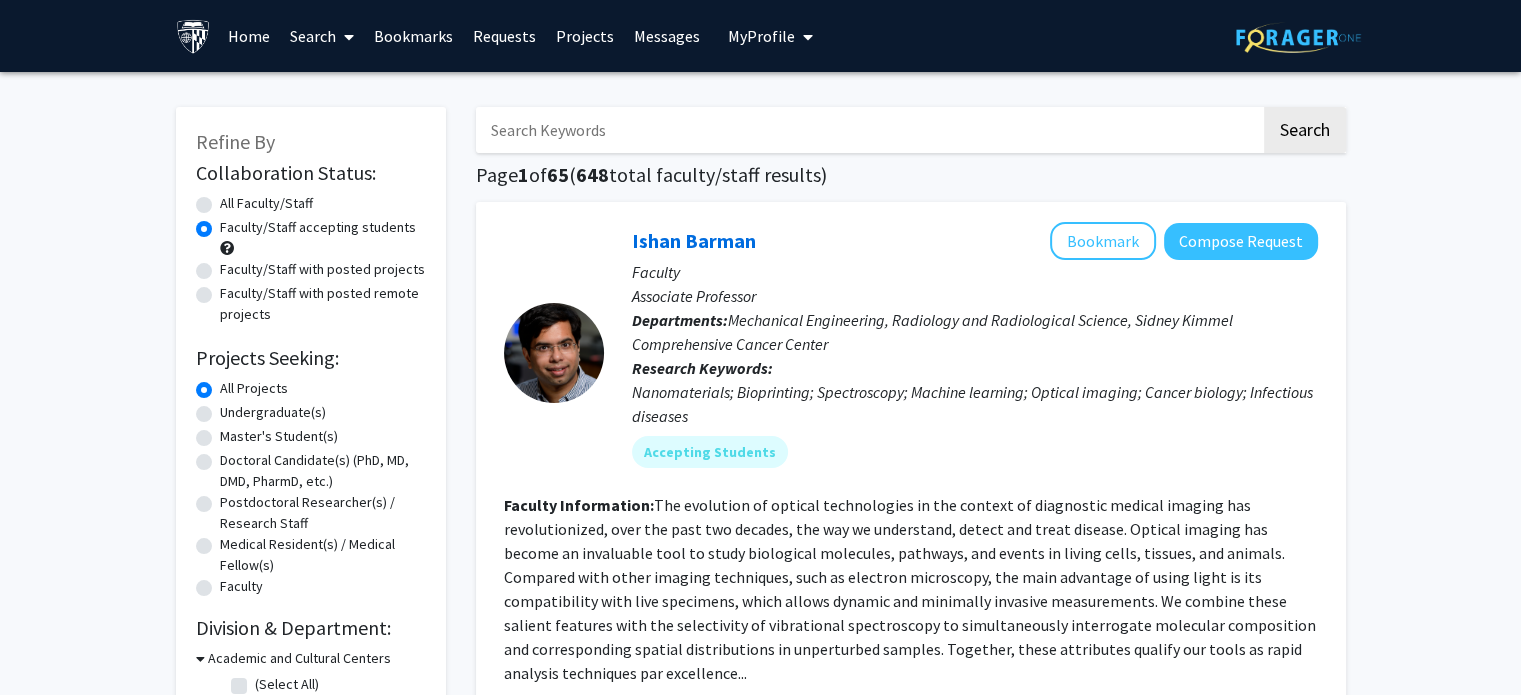click at bounding box center [868, 130] 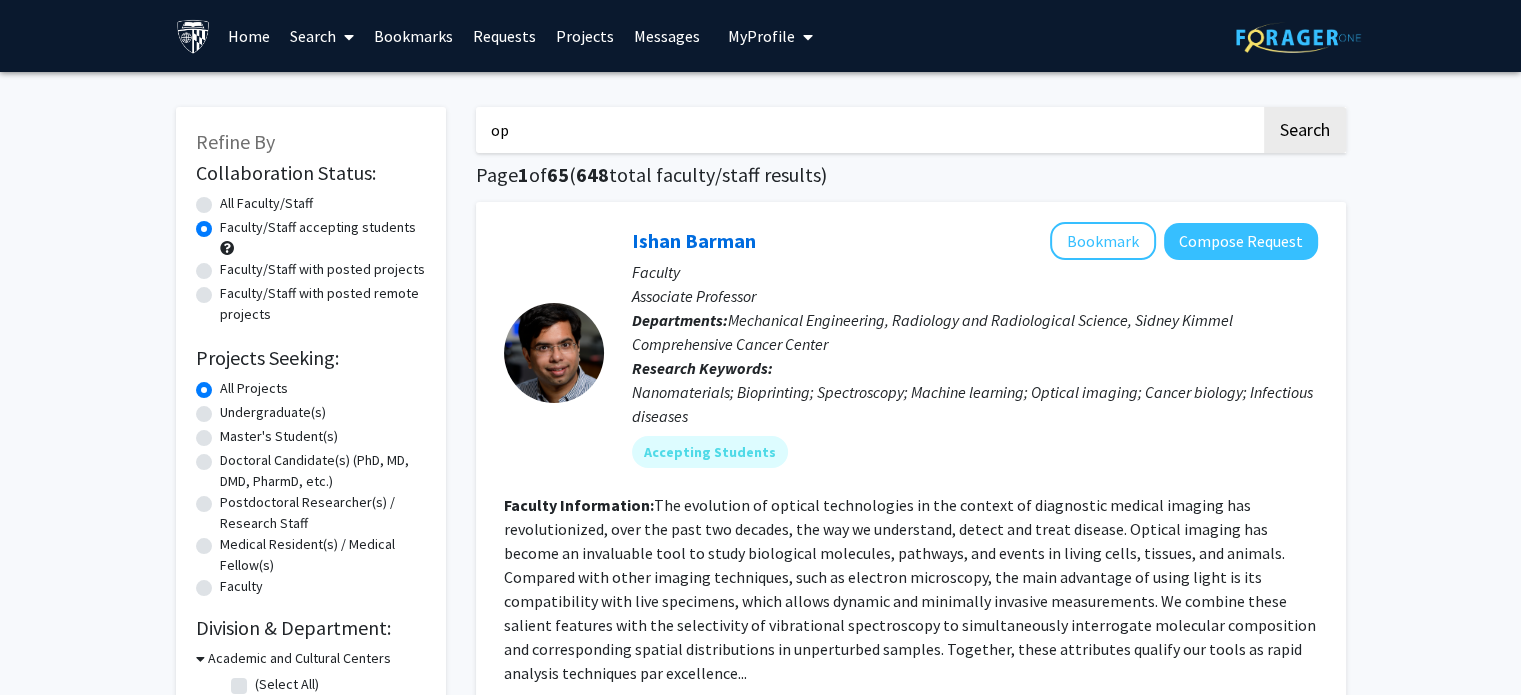 type on "o" 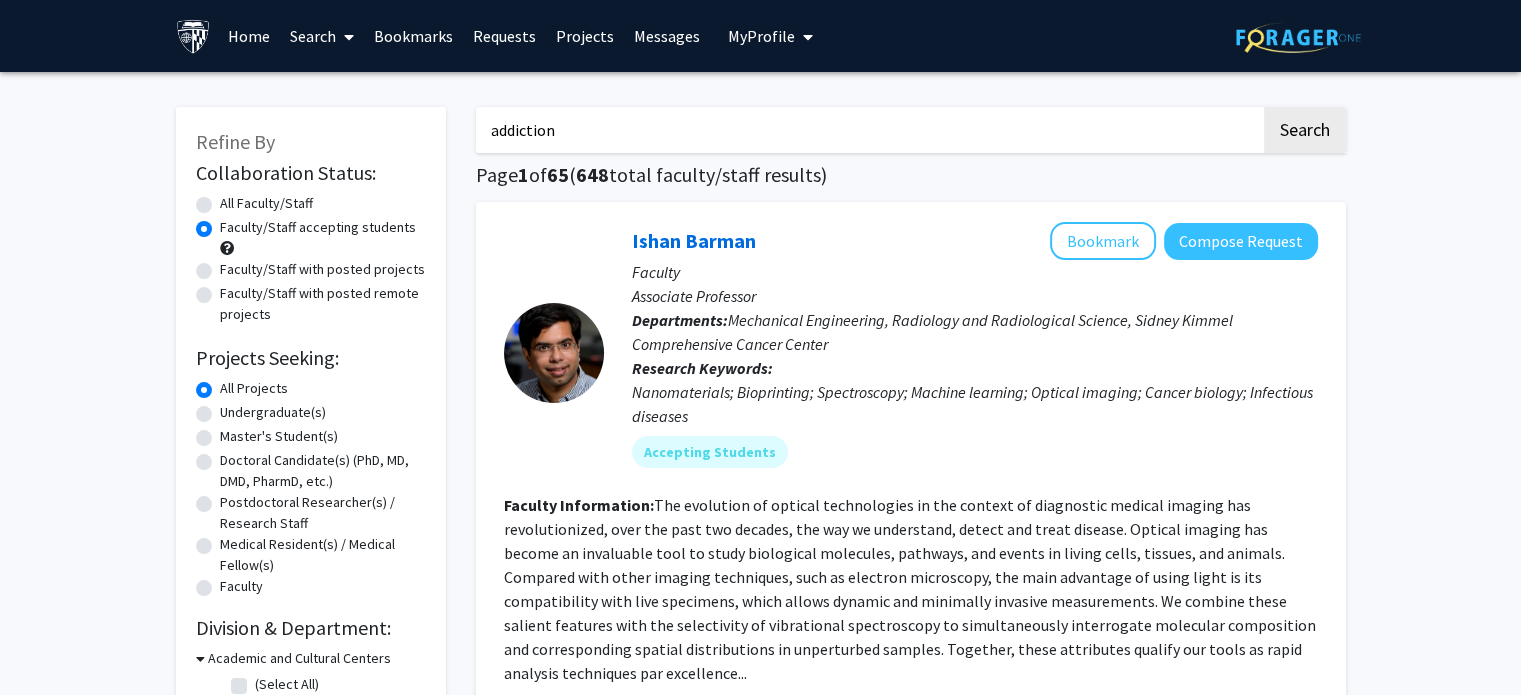 type on "addiction" 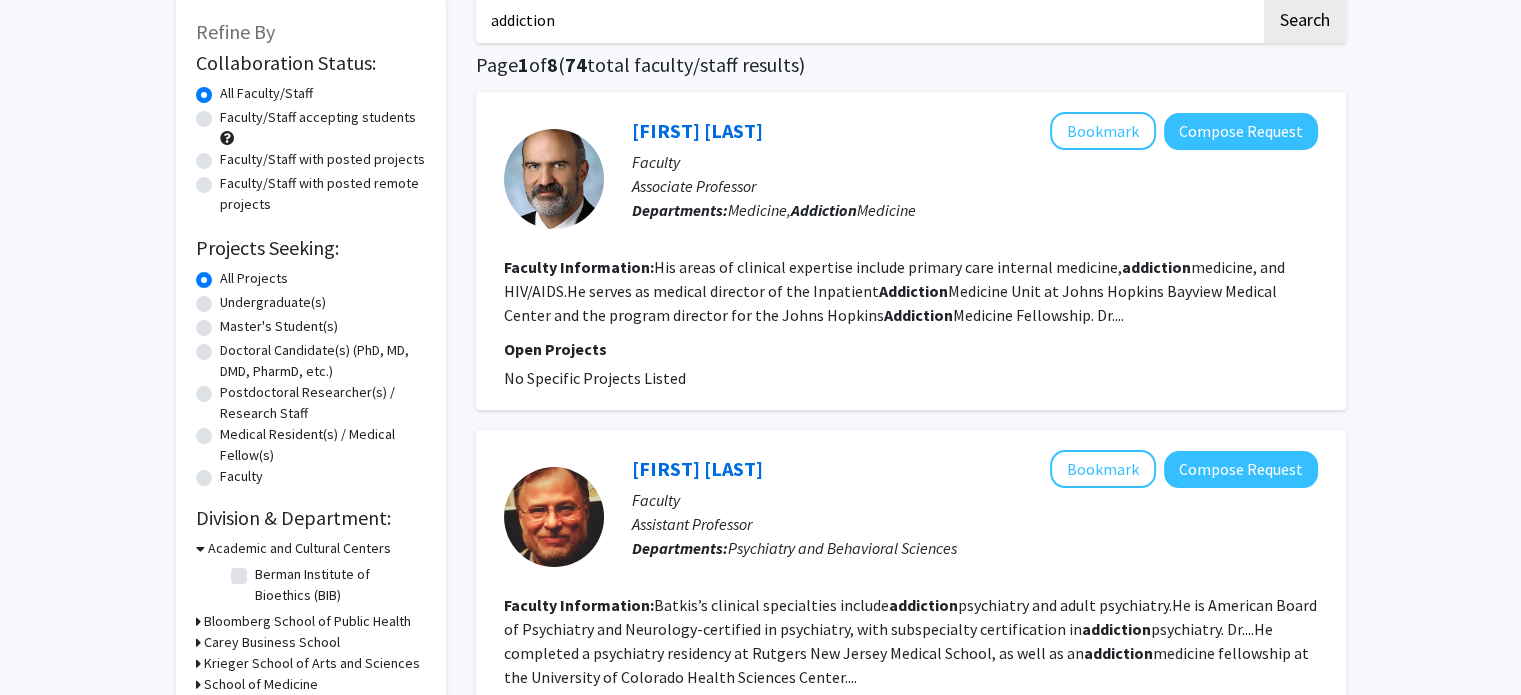 scroll, scrollTop: 102, scrollLeft: 0, axis: vertical 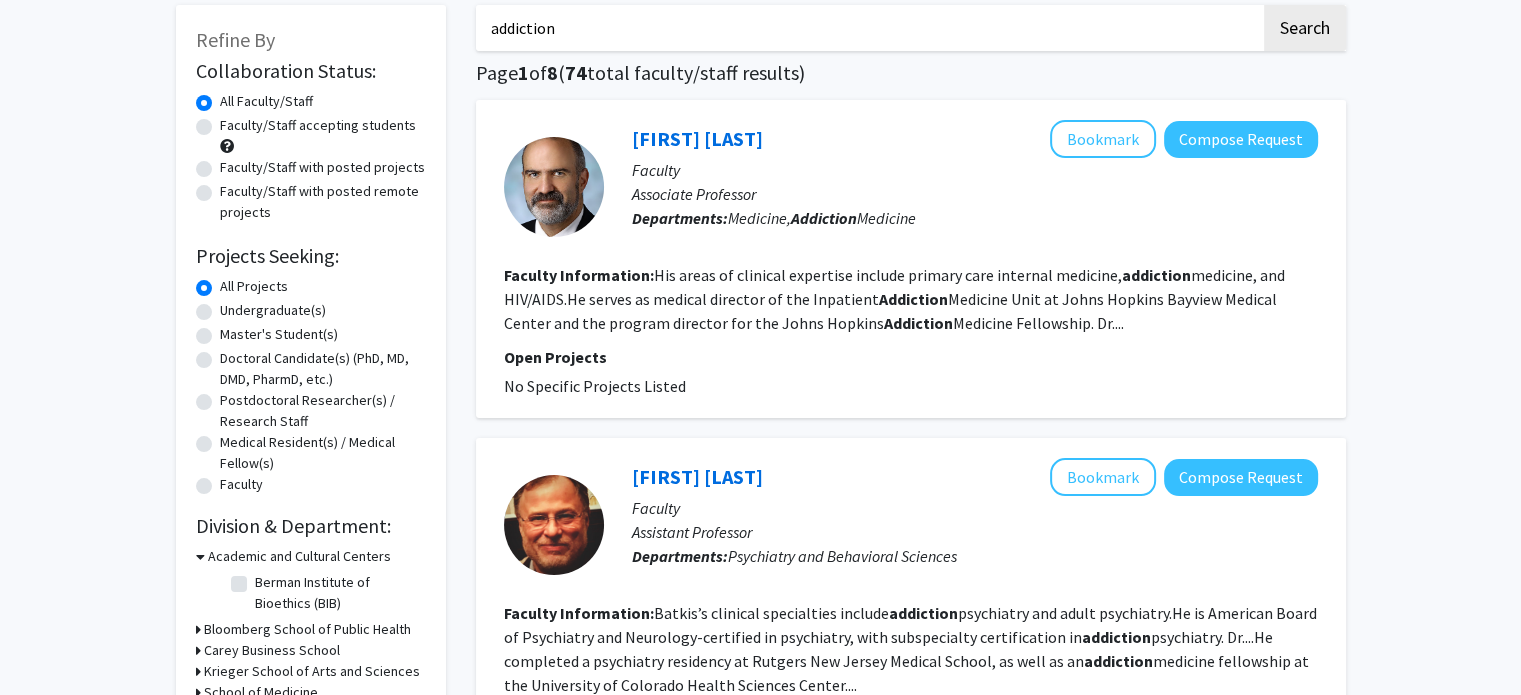 click on "Faculty/Staff accepting students" 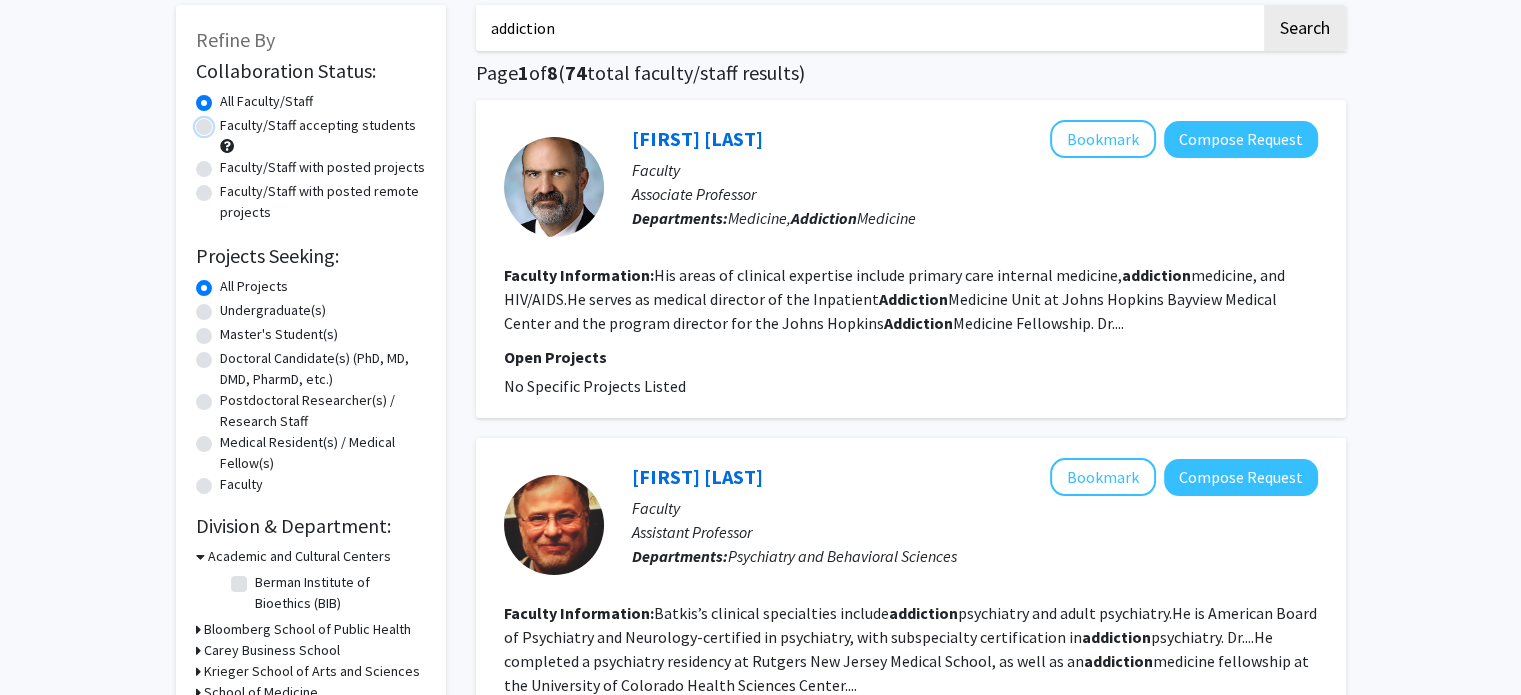 click on "Faculty/Staff accepting students" at bounding box center (226, 121) 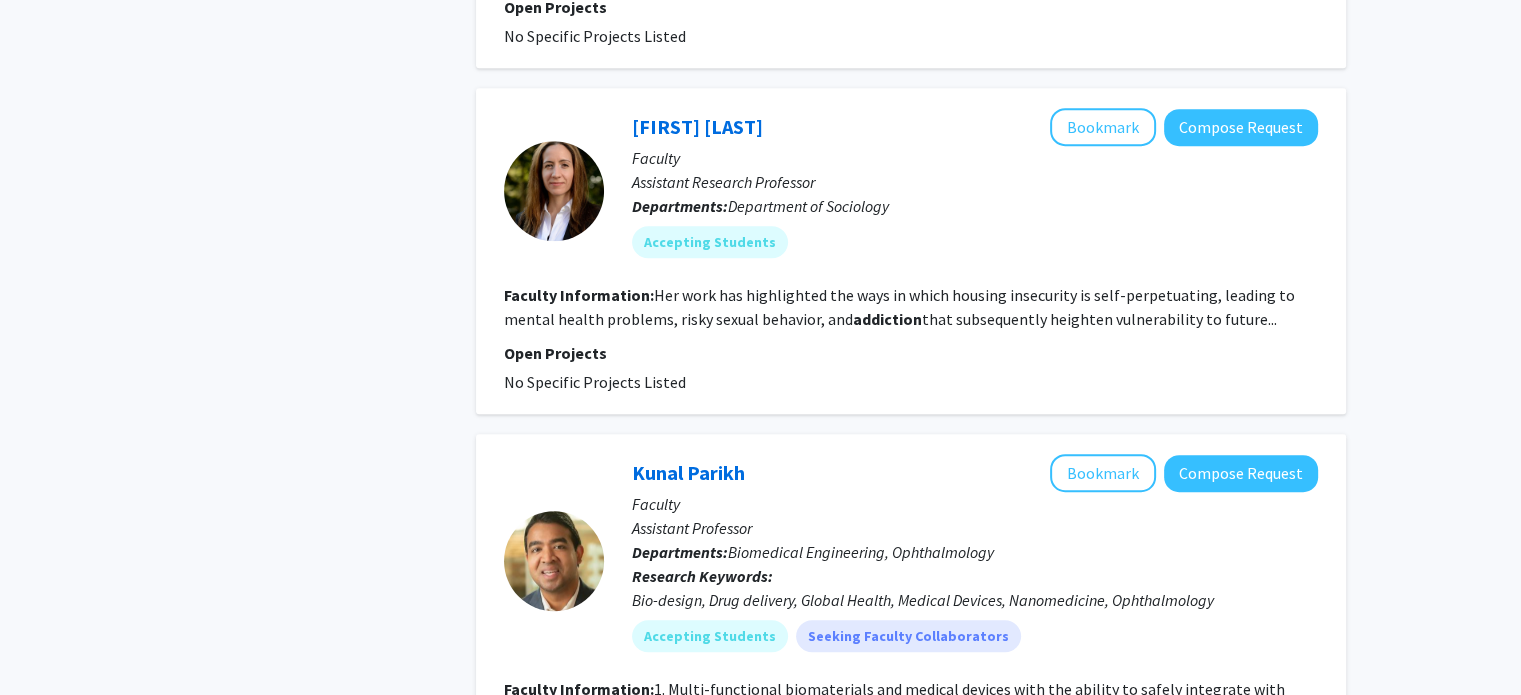 scroll, scrollTop: 1250, scrollLeft: 0, axis: vertical 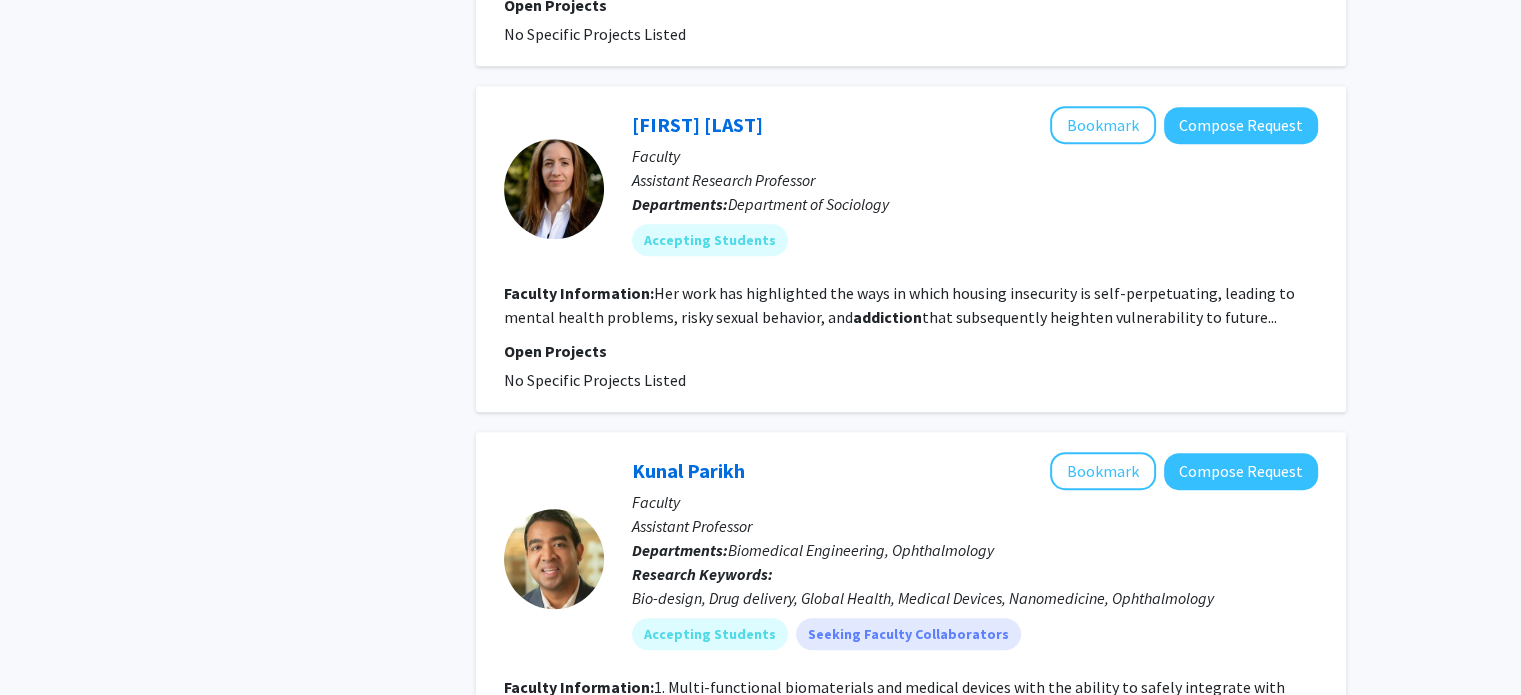 click on "Her work has highlighted the ways in which housing insecurity is self-perpetuating, leading to mental health problems, risky sexual behavior, and  addiction  that subsequently heighten vulnerability to future..." 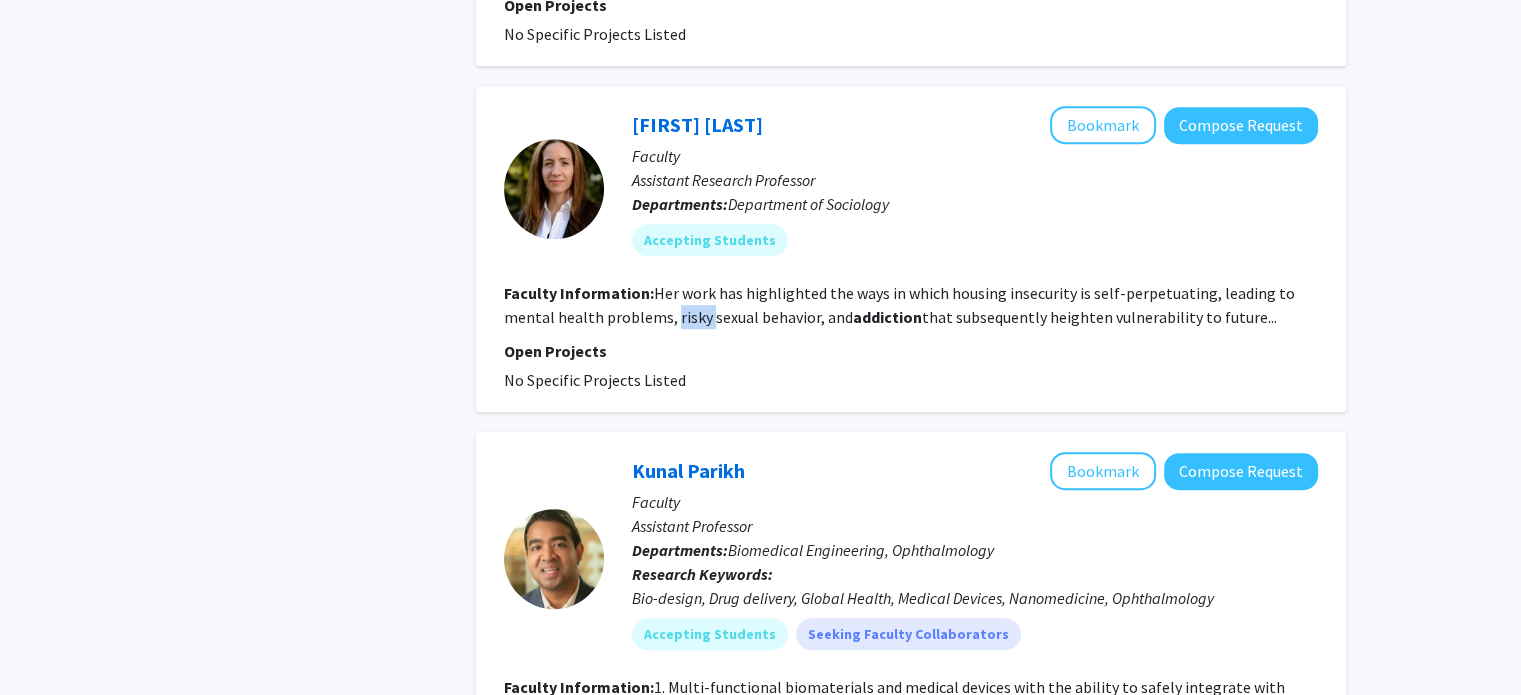 click on "Her work has highlighted the ways in which housing insecurity is self-perpetuating, leading to mental health problems, risky sexual behavior, and  addiction  that subsequently heighten vulnerability to future..." 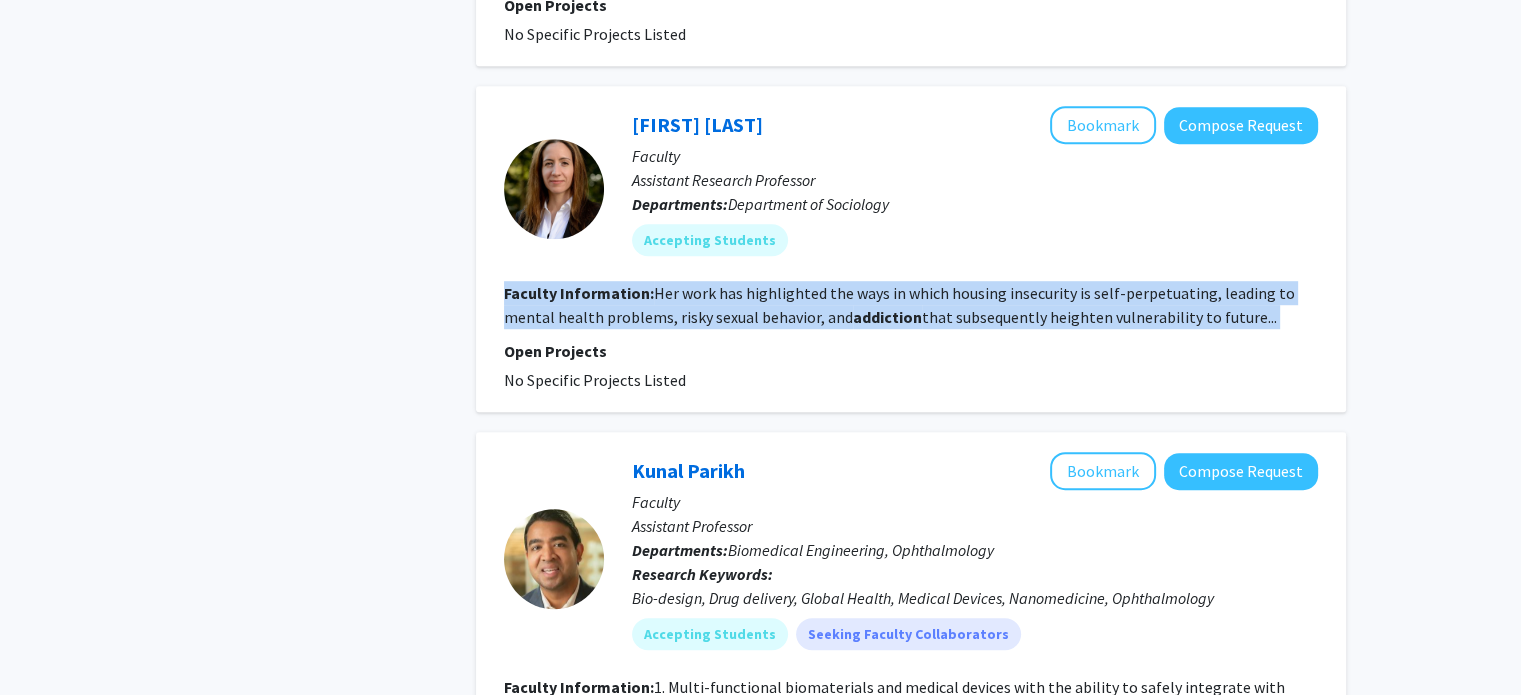 click on "Her work has highlighted the ways in which housing insecurity is self-perpetuating, leading to mental health problems, risky sexual behavior, and  addiction  that subsequently heighten vulnerability to future..." 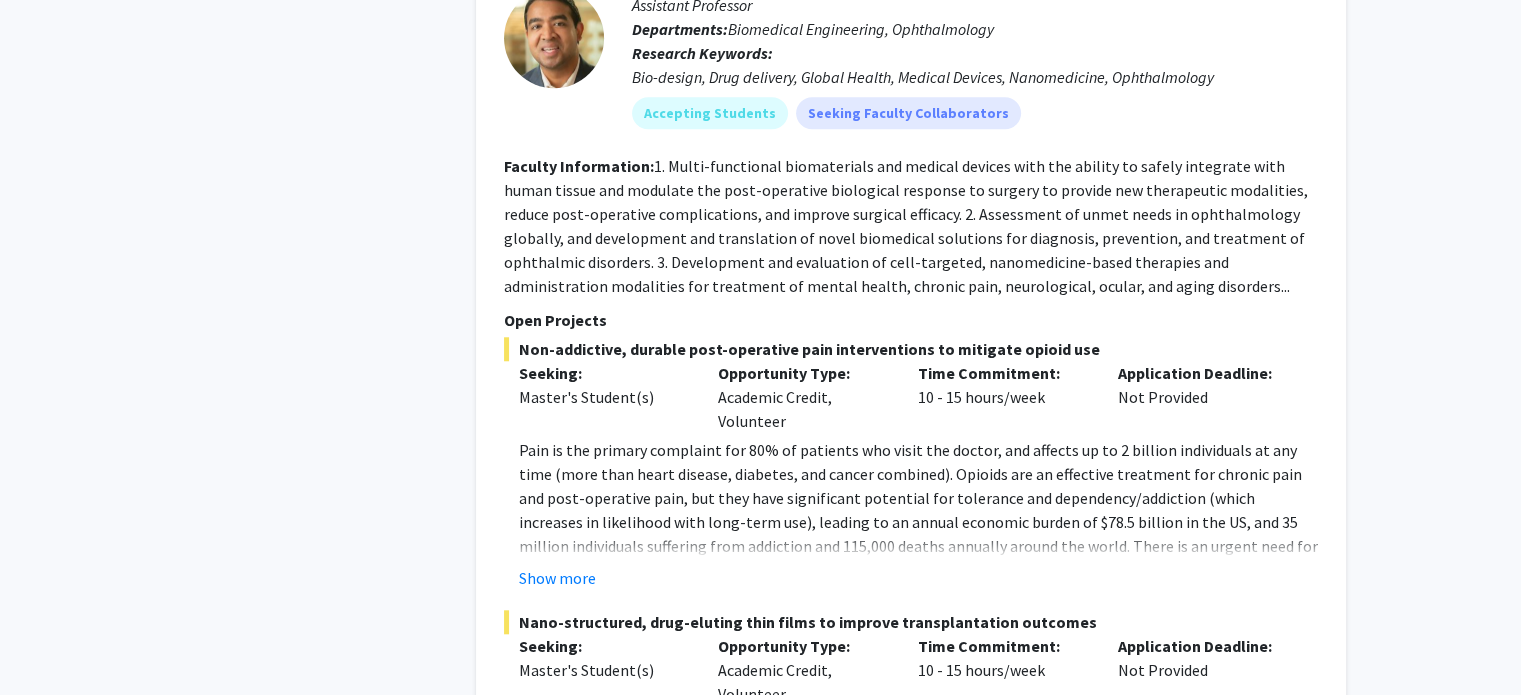 scroll, scrollTop: 1772, scrollLeft: 0, axis: vertical 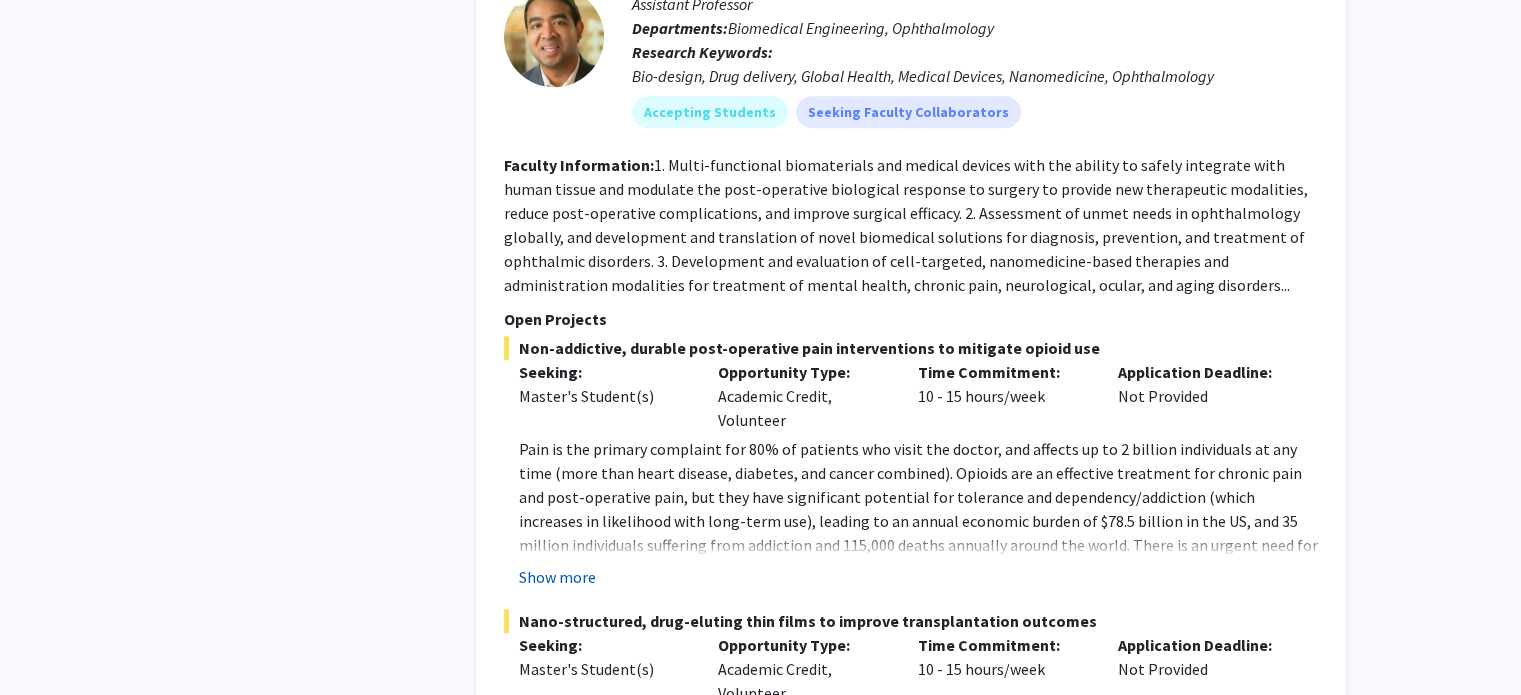 click on "Show more" 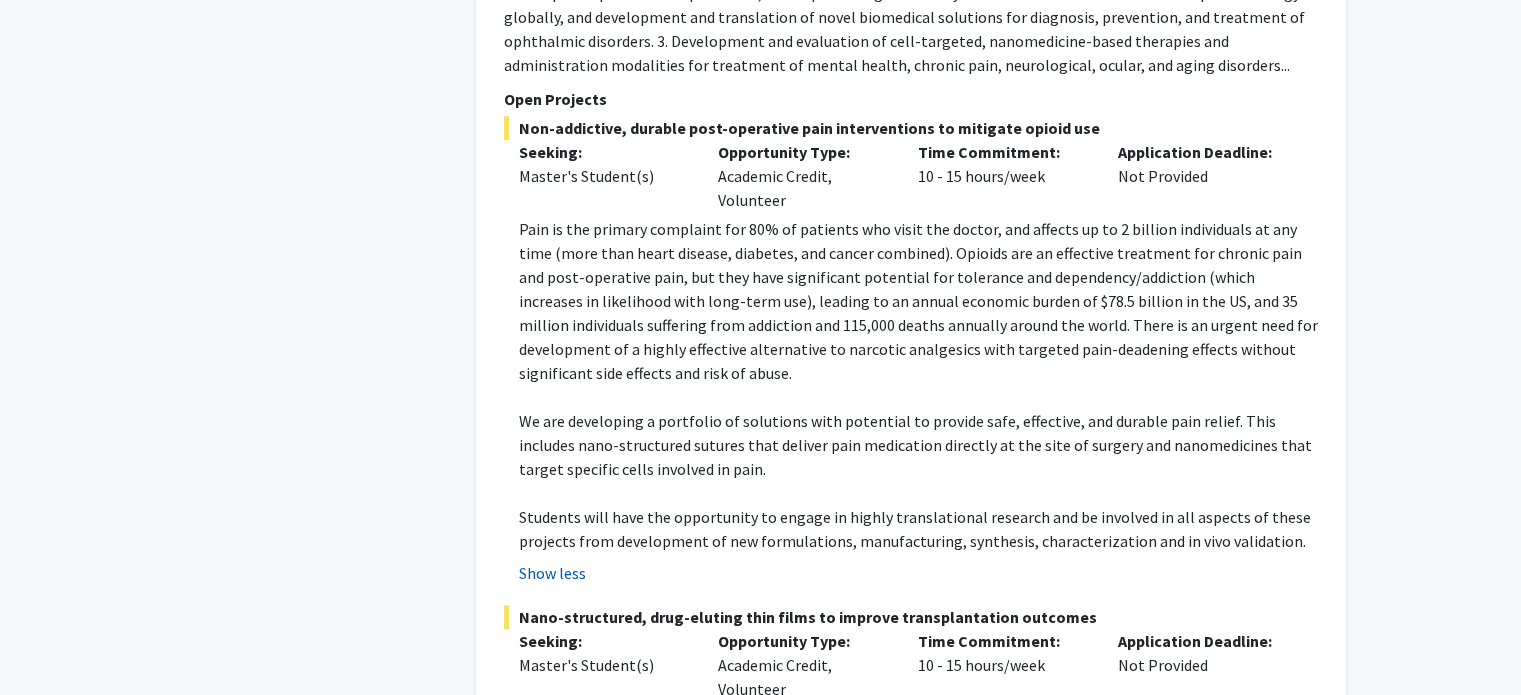 scroll, scrollTop: 1996, scrollLeft: 0, axis: vertical 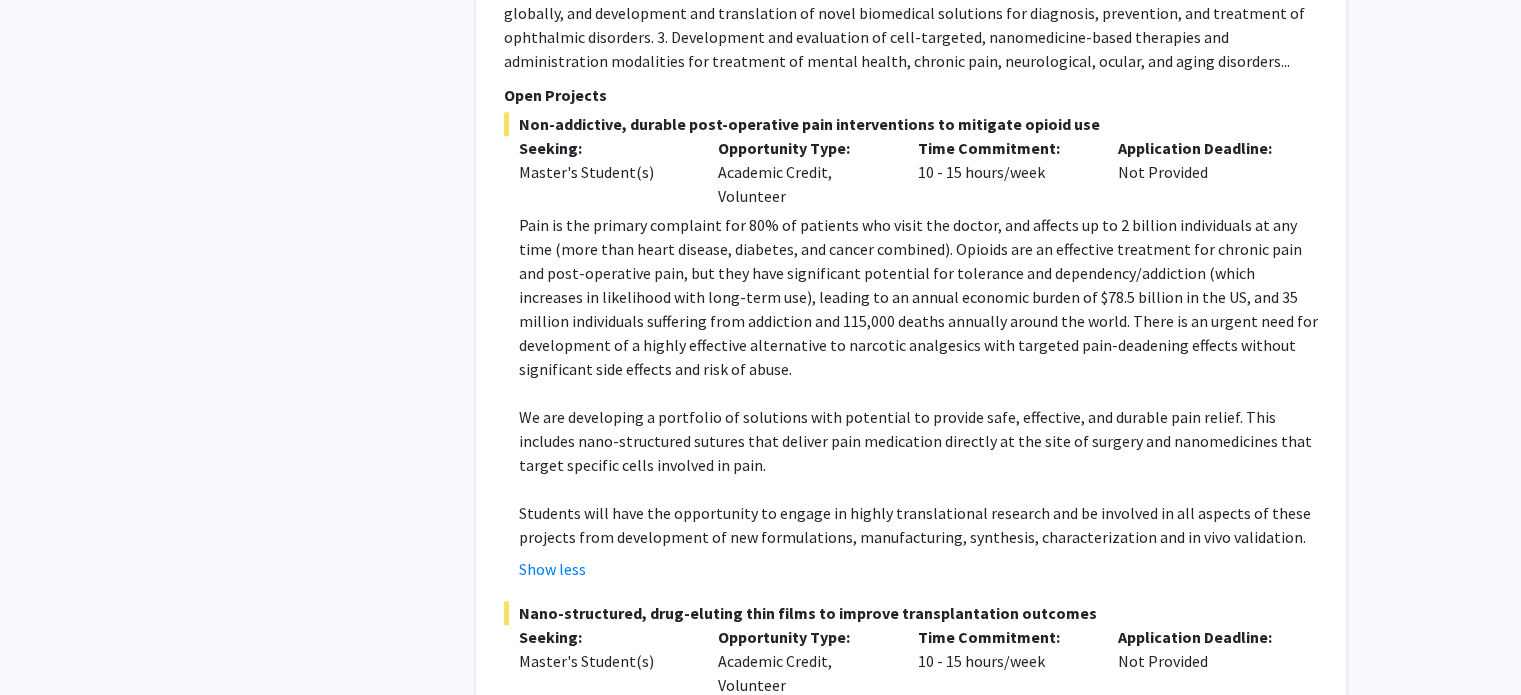 click on "We are developing a portfolio of solutions with potential to provide safe, effective, and durable pain relief. This includes nano-structured sutures that deliver pain medication directly at the site of surgery and nanomedicines that target specific cells involved in pain." 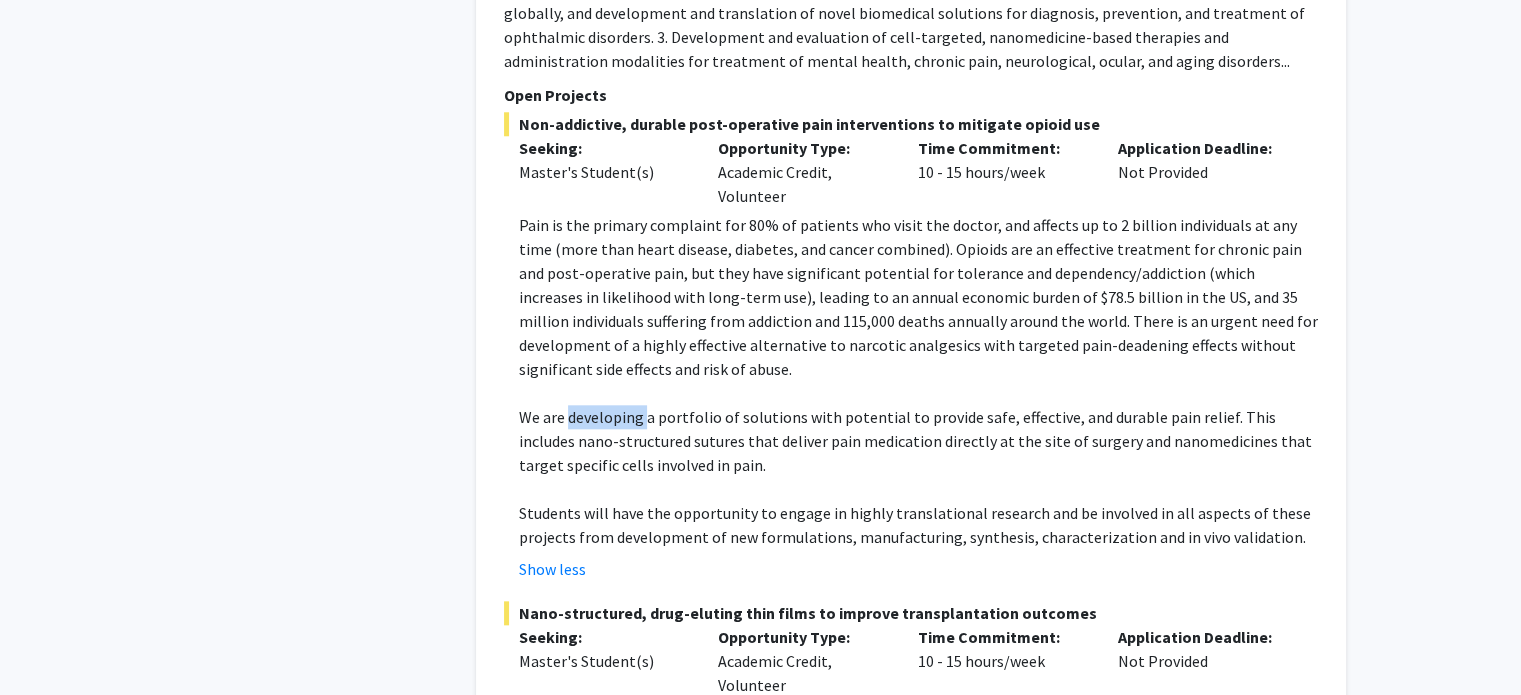 click on "We are developing a portfolio of solutions with potential to provide safe, effective, and durable pain relief. This includes nano-structured sutures that deliver pain medication directly at the site of surgery and nanomedicines that target specific cells involved in pain." 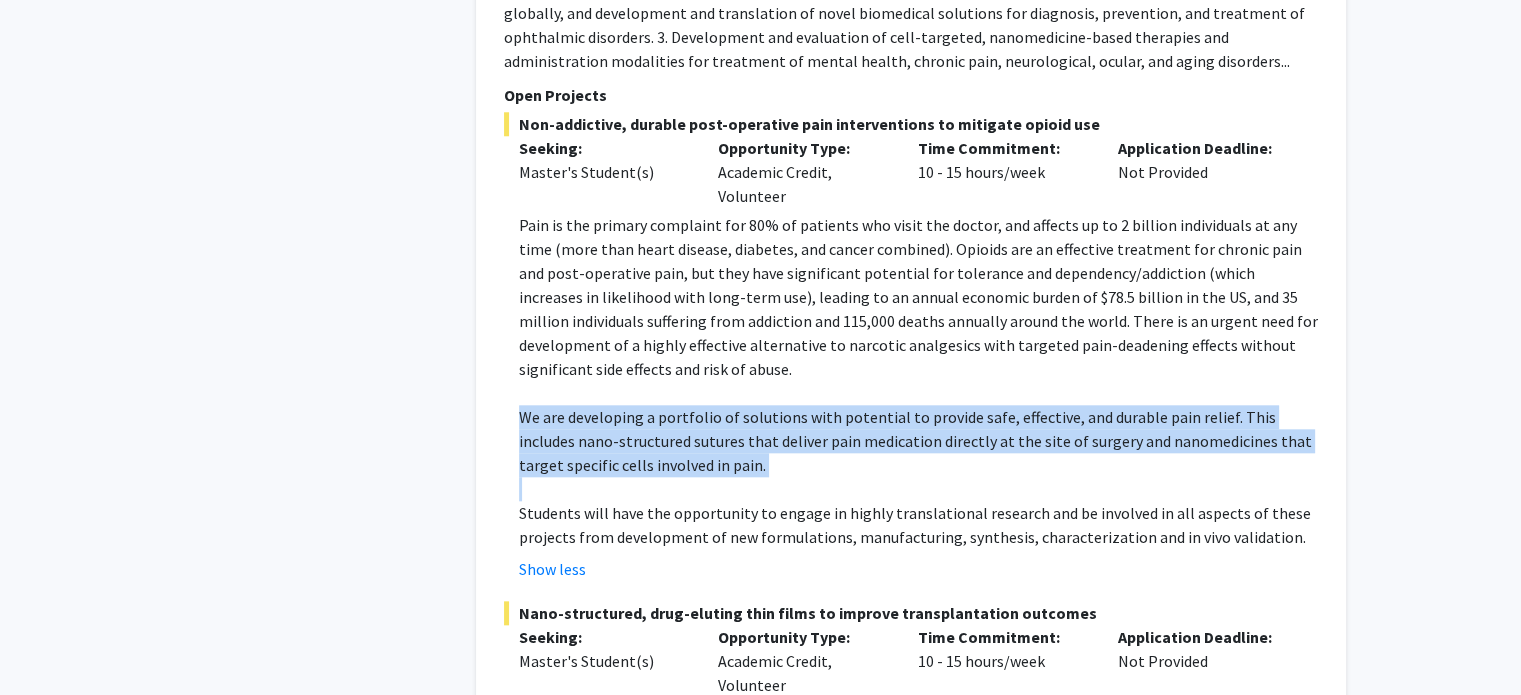 click on "We are developing a portfolio of solutions with potential to provide safe, effective, and durable pain relief. This includes nano-structured sutures that deliver pain medication directly at the site of surgery and nanomedicines that target specific cells involved in pain." 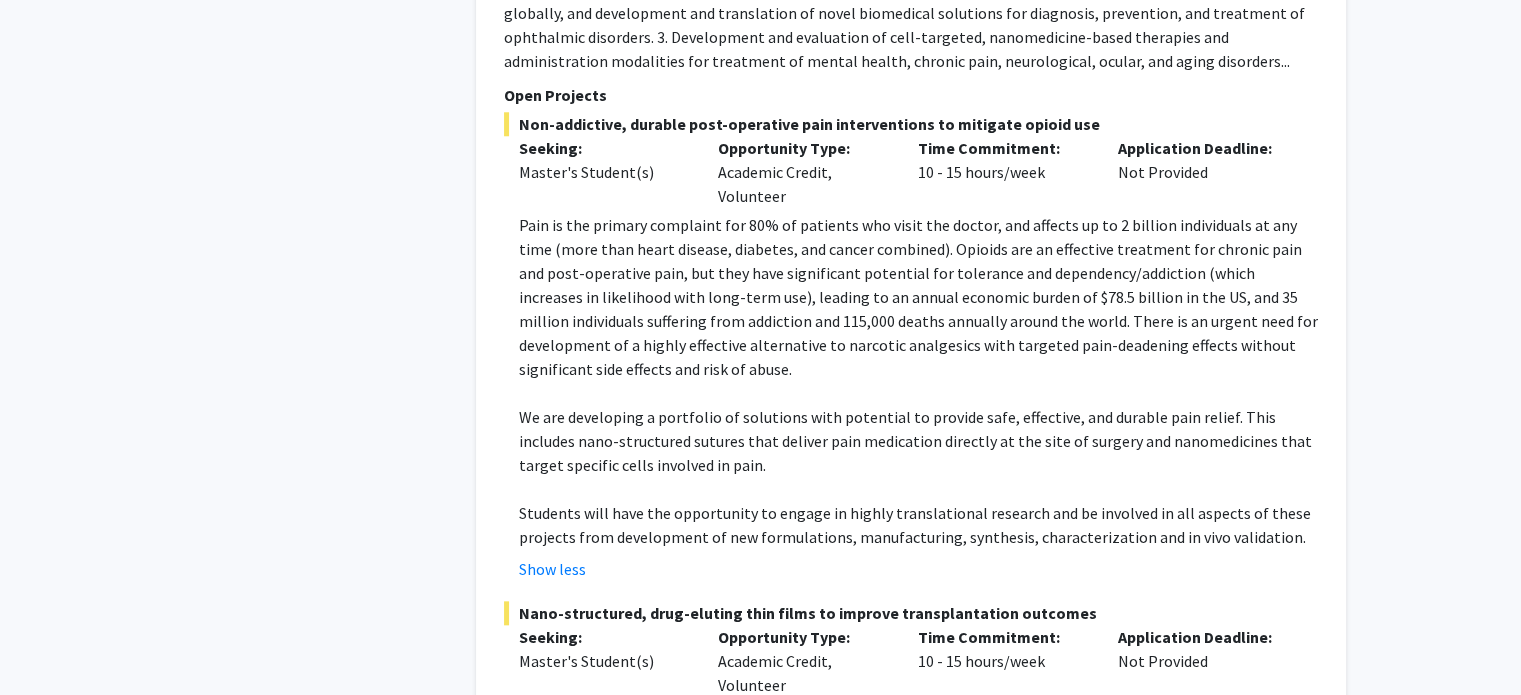 click on "Pain is the primary complaint for 80% of patients who visit the doctor, and affects up to 2 billion individuals at any time (more than heart disease, diabetes, and cancer combined). Opioids are an effective treatment for chronic pain and post-operative pain, but they have significant potential for tolerance and dependency/addiction (which increases in likelihood with long-term use), leading to an annual economic burden of $78.5 billion in the US, and 35 million individuals suffering from addiction and 115,000 deaths annually around the world. There is an urgent need for development of a highly effective alternative to narcotic analgesics with targeted pain-deadening effects without significant side effects and risk of abuse." 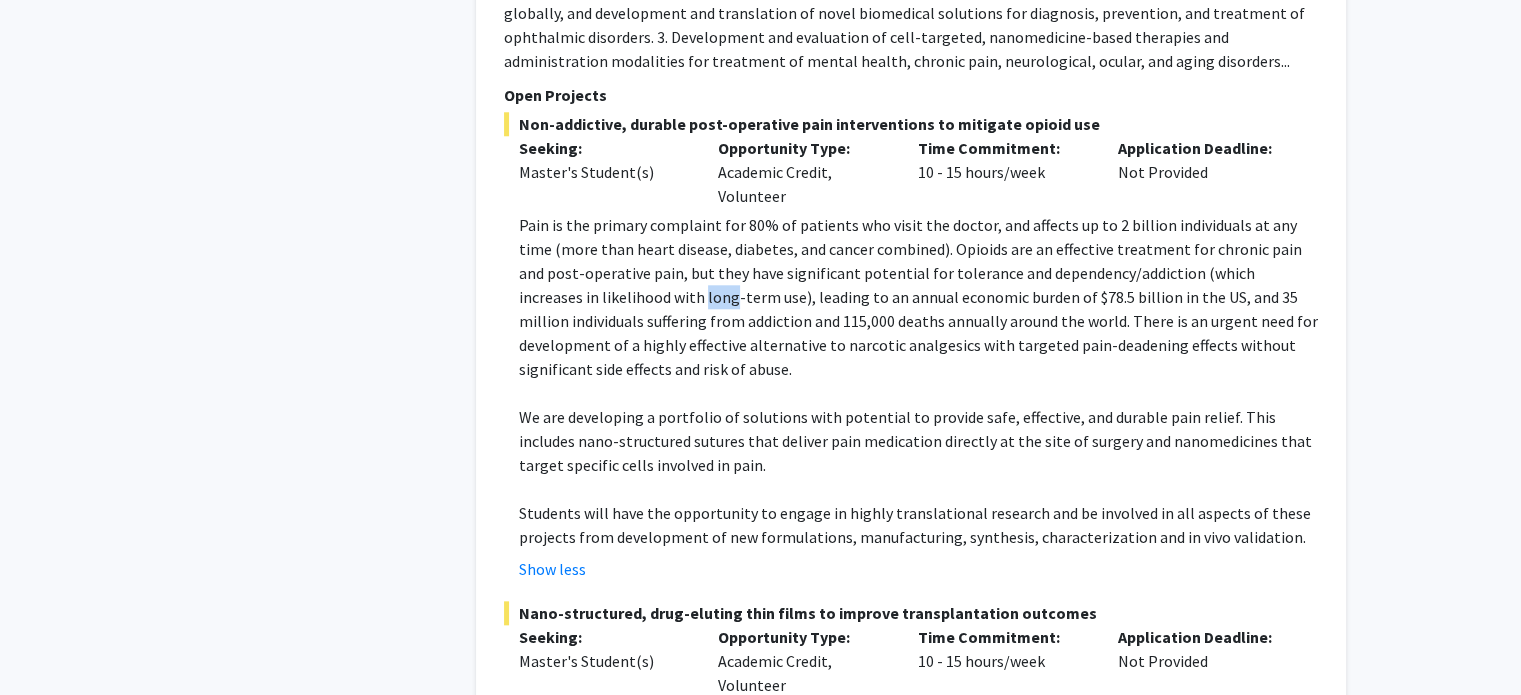click on "Pain is the primary complaint for 80% of patients who visit the doctor, and affects up to 2 billion individuals at any time (more than heart disease, diabetes, and cancer combined). Opioids are an effective treatment for chronic pain and post-operative pain, but they have significant potential for tolerance and dependency/addiction (which increases in likelihood with long-term use), leading to an annual economic burden of $78.5 billion in the US, and 35 million individuals suffering from addiction and 115,000 deaths annually around the world. There is an urgent need for development of a highly effective alternative to narcotic analgesics with targeted pain-deadening effects without significant side effects and risk of abuse." 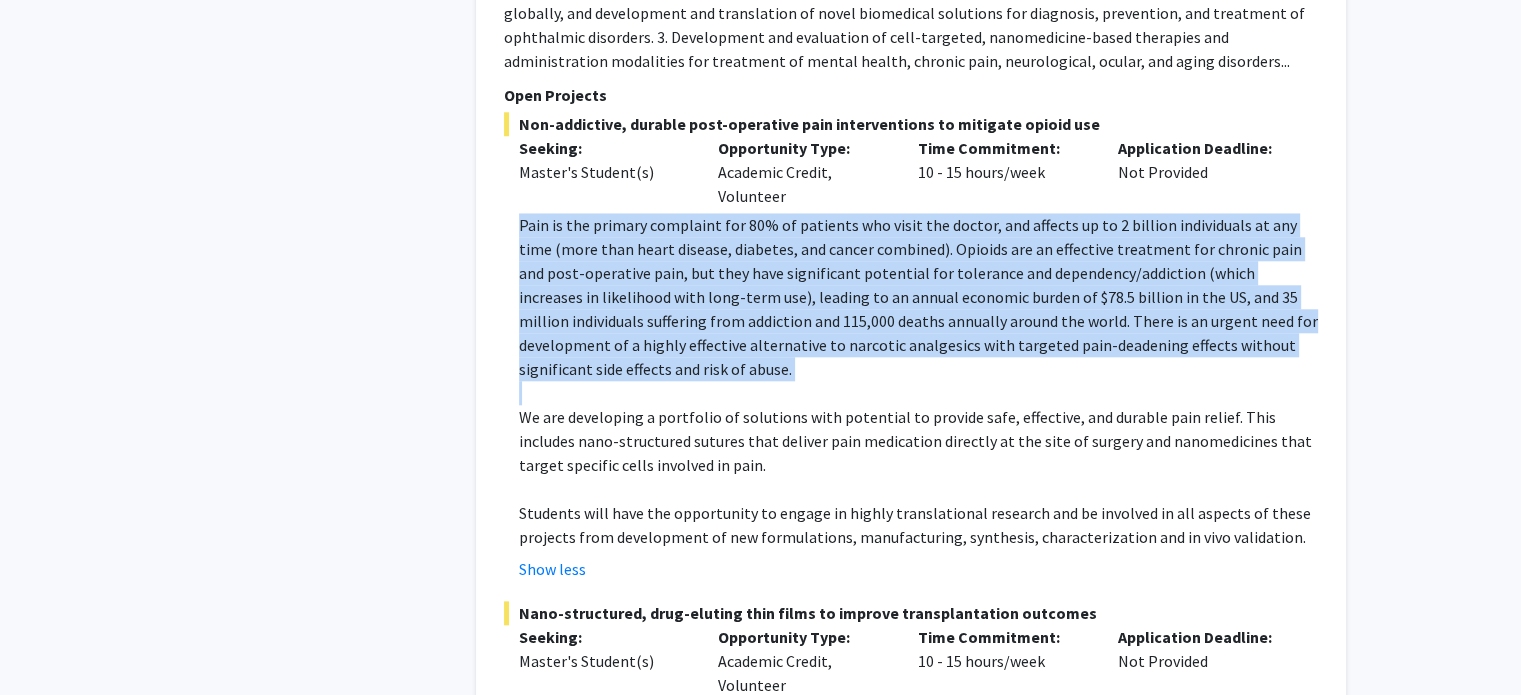 click on "Pain is the primary complaint for 80% of patients who visit the doctor, and affects up to 2 billion individuals at any time (more than heart disease, diabetes, and cancer combined). Opioids are an effective treatment for chronic pain and post-operative pain, but they have significant potential for tolerance and dependency/addiction (which increases in likelihood with long-term use), leading to an annual economic burden of $78.5 billion in the US, and 35 million individuals suffering from addiction and 115,000 deaths annually around the world. There is an urgent need for development of a highly effective alternative to narcotic analgesics with targeted pain-deadening effects without significant side effects and risk of abuse." 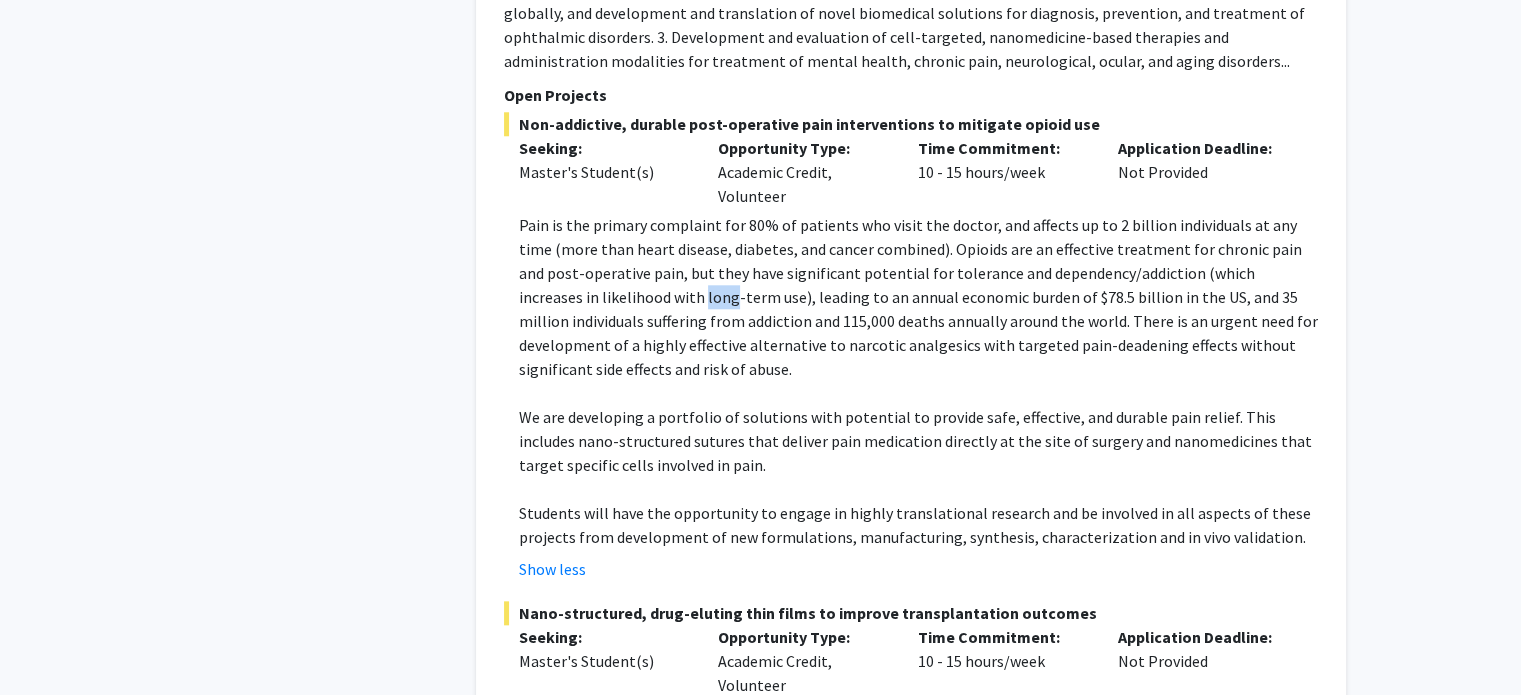 click on "Pain is the primary complaint for 80% of patients who visit the doctor, and affects up to 2 billion individuals at any time (more than heart disease, diabetes, and cancer combined). Opioids are an effective treatment for chronic pain and post-operative pain, but they have significant potential for tolerance and dependency/addiction (which increases in likelihood with long-term use), leading to an annual economic burden of $78.5 billion in the US, and 35 million individuals suffering from addiction and 115,000 deaths annually around the world. There is an urgent need for development of a highly effective alternative to narcotic analgesics with targeted pain-deadening effects without significant side effects and risk of abuse." 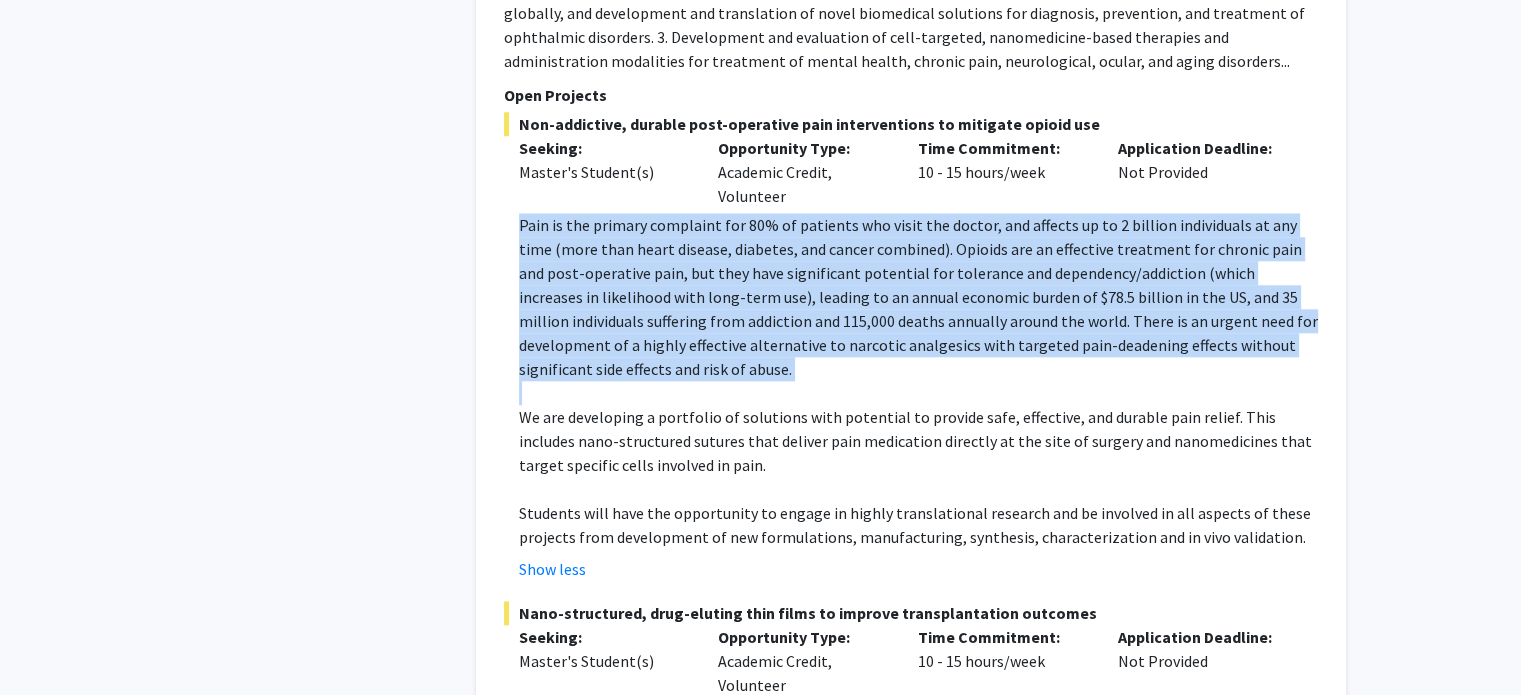 click on "Pain is the primary complaint for 80% of patients who visit the doctor, and affects up to 2 billion individuals at any time (more than heart disease, diabetes, and cancer combined). Opioids are an effective treatment for chronic pain and post-operative pain, but they have significant potential for tolerance and dependency/addiction (which increases in likelihood with long-term use), leading to an annual economic burden of $78.5 billion in the US, and 35 million individuals suffering from addiction and 115,000 deaths annually around the world. There is an urgent need for development of a highly effective alternative to narcotic analgesics with targeted pain-deadening effects without significant side effects and risk of abuse." 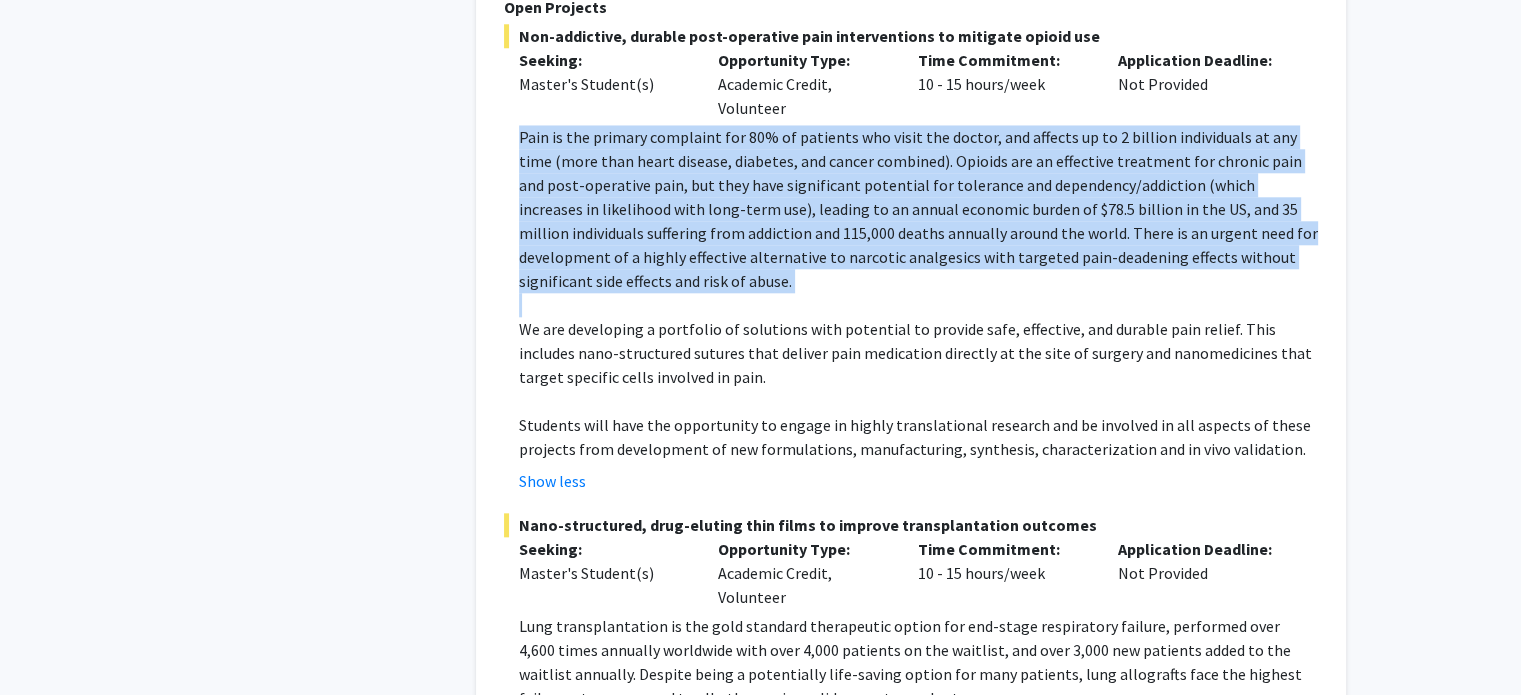 scroll, scrollTop: 2084, scrollLeft: 0, axis: vertical 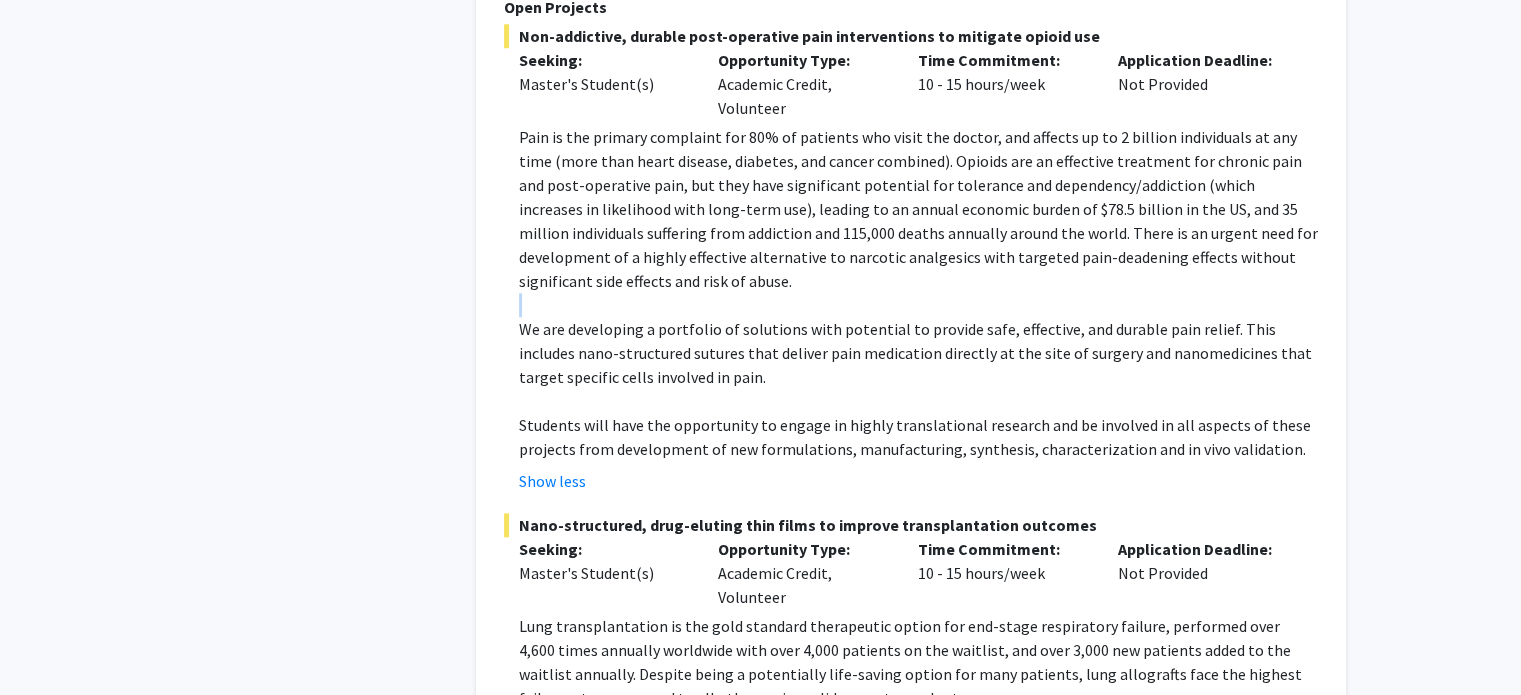click 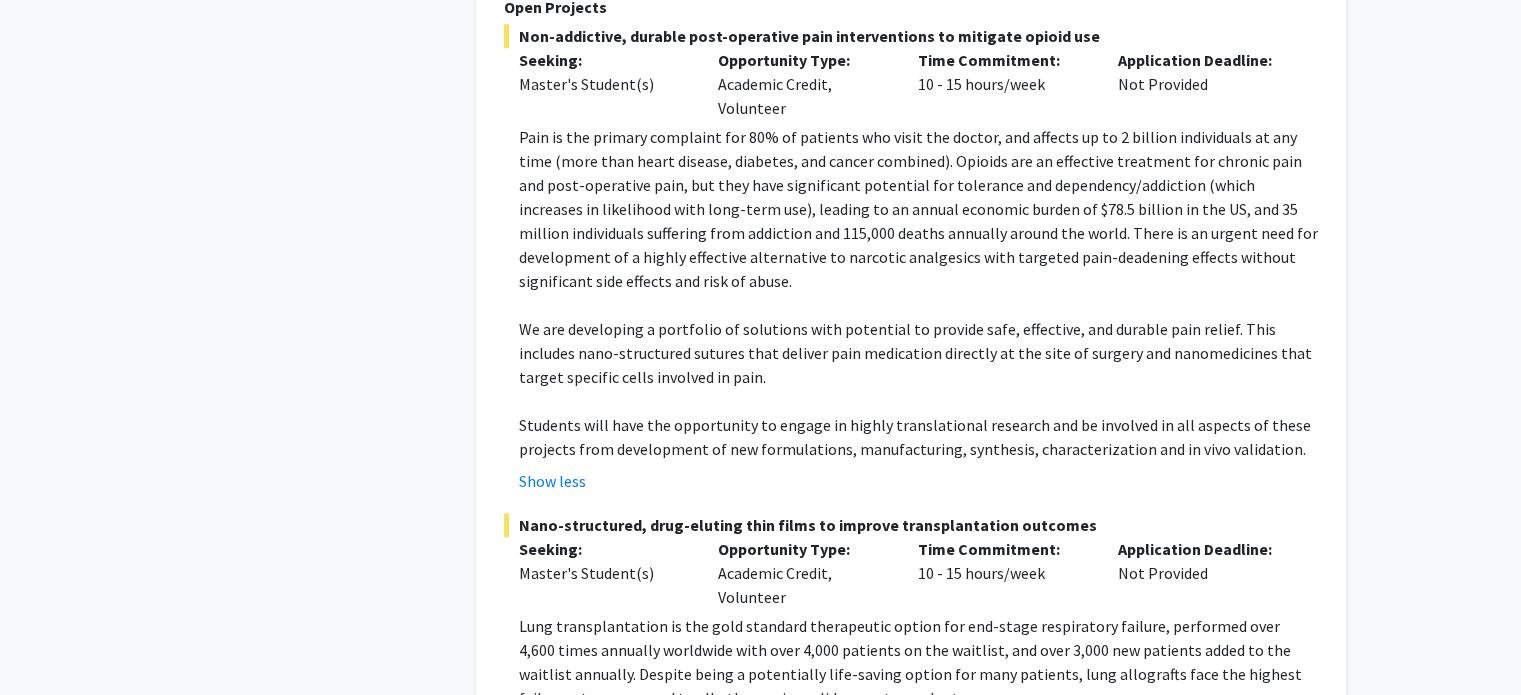 click on "We are developing a portfolio of solutions with potential to provide safe, effective, and durable pain relief. This includes nano-structured sutures that deliver pain medication directly at the site of surgery and nanomedicines that target specific cells involved in pain." 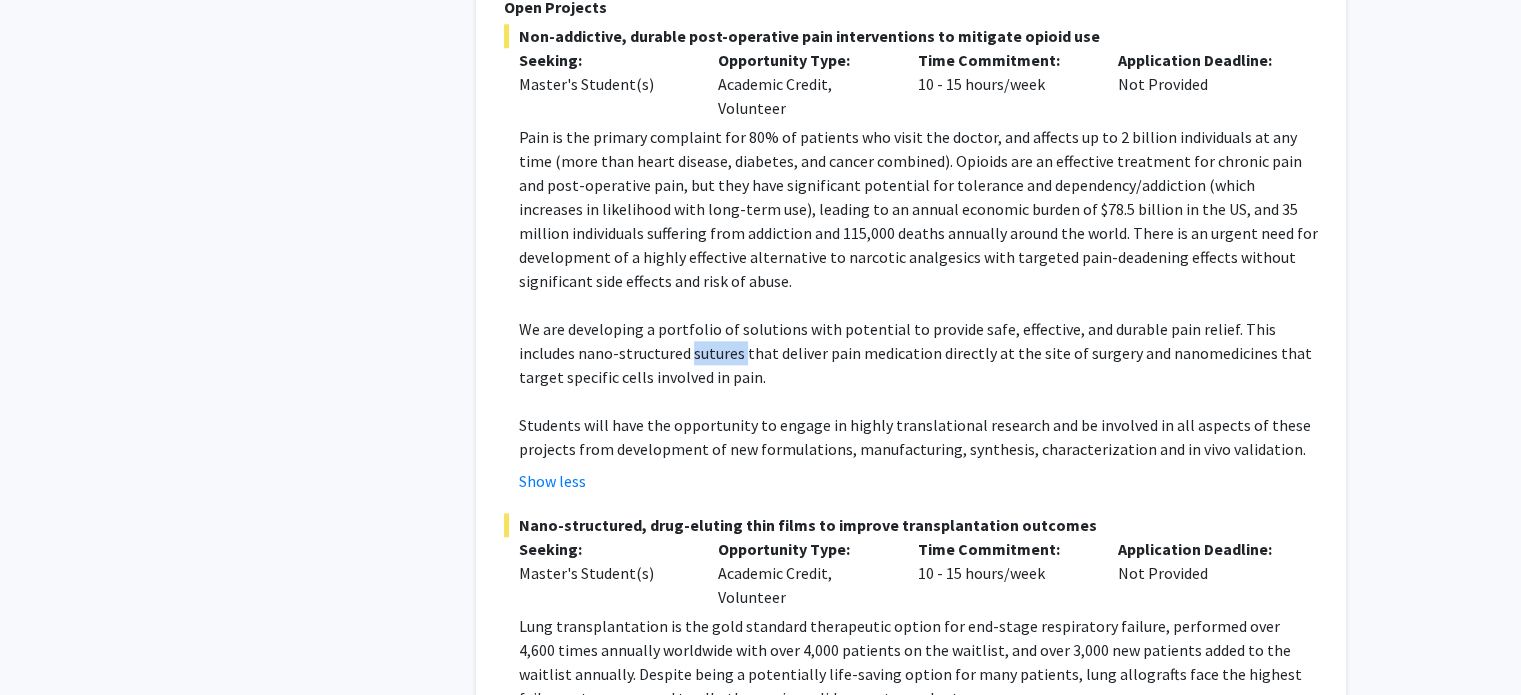click on "We are developing a portfolio of solutions with potential to provide safe, effective, and durable pain relief. This includes nano-structured sutures that deliver pain medication directly at the site of surgery and nanomedicines that target specific cells involved in pain." 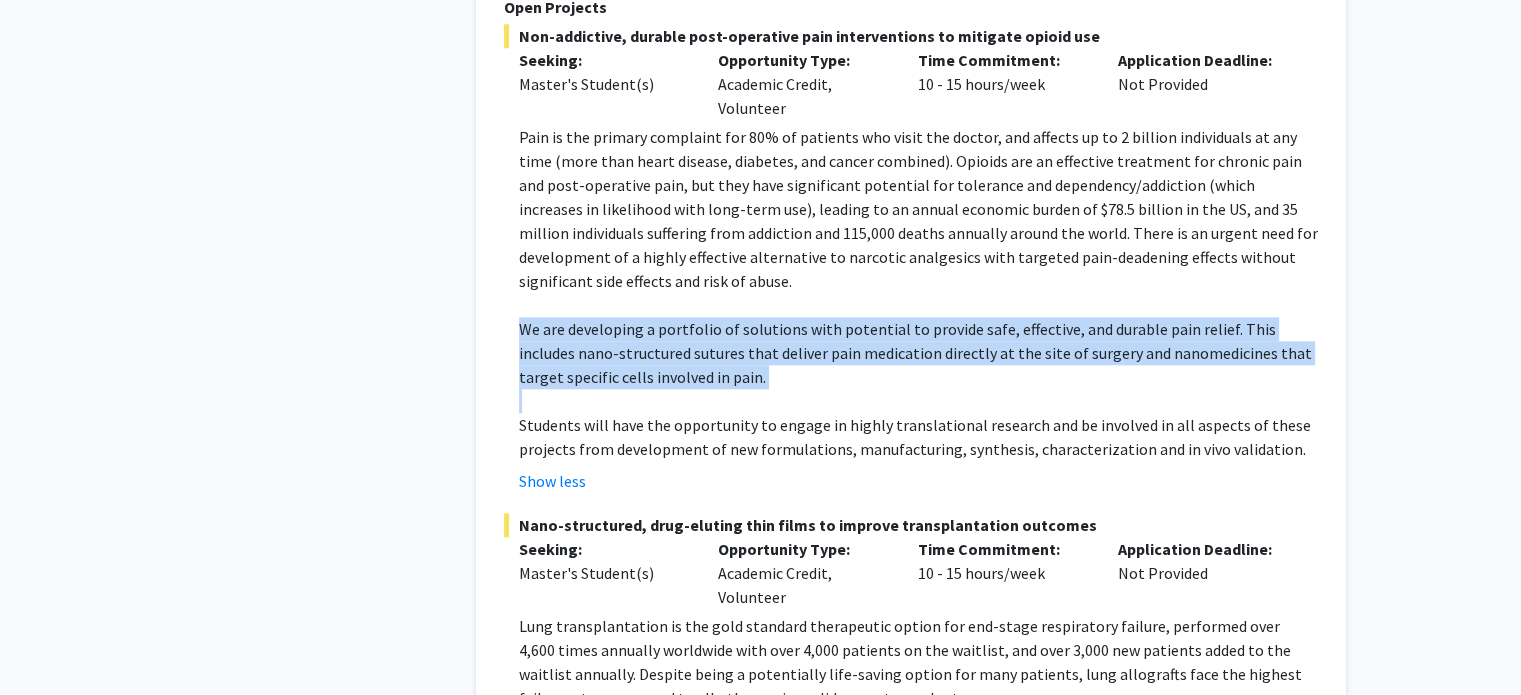 click on "We are developing a portfolio of solutions with potential to provide safe, effective, and durable pain relief. This includes nano-structured sutures that deliver pain medication directly at the site of surgery and nanomedicines that target specific cells involved in pain." 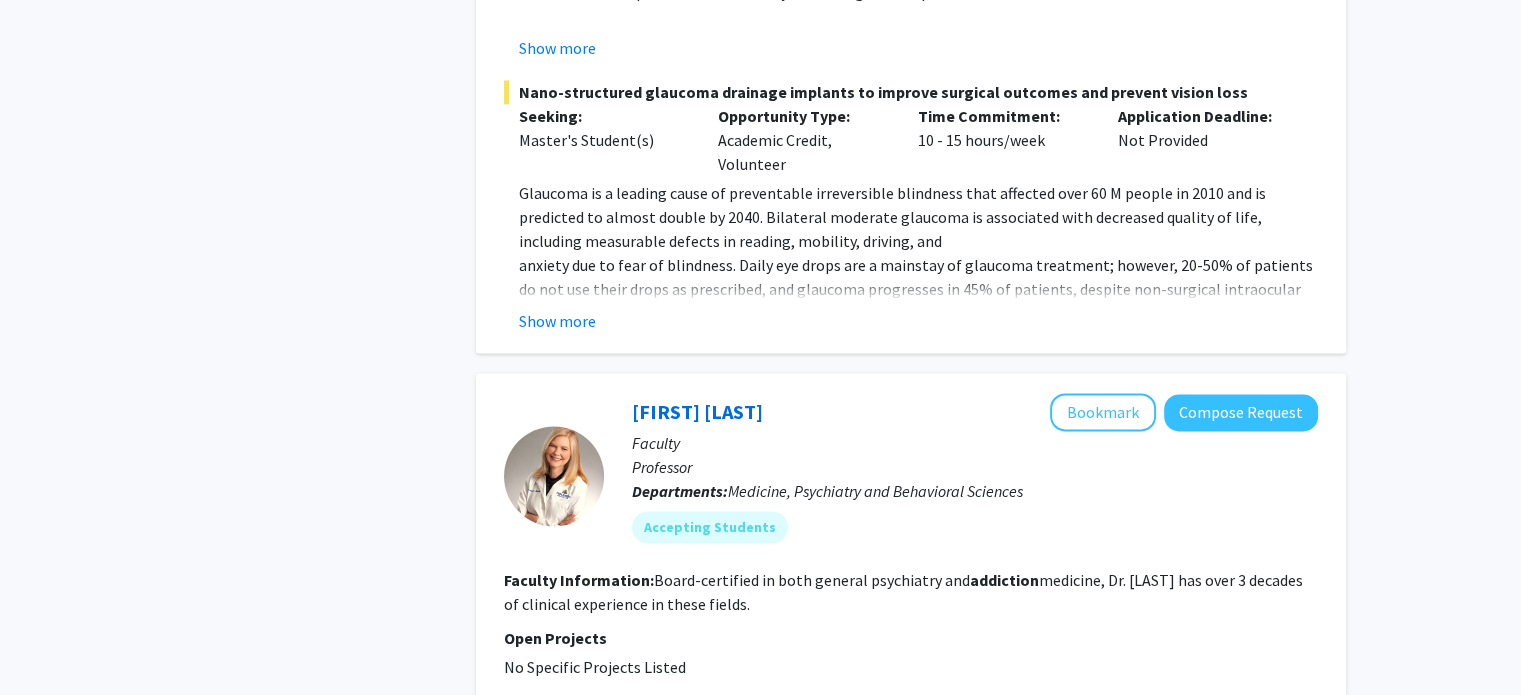 scroll, scrollTop: 2791, scrollLeft: 0, axis: vertical 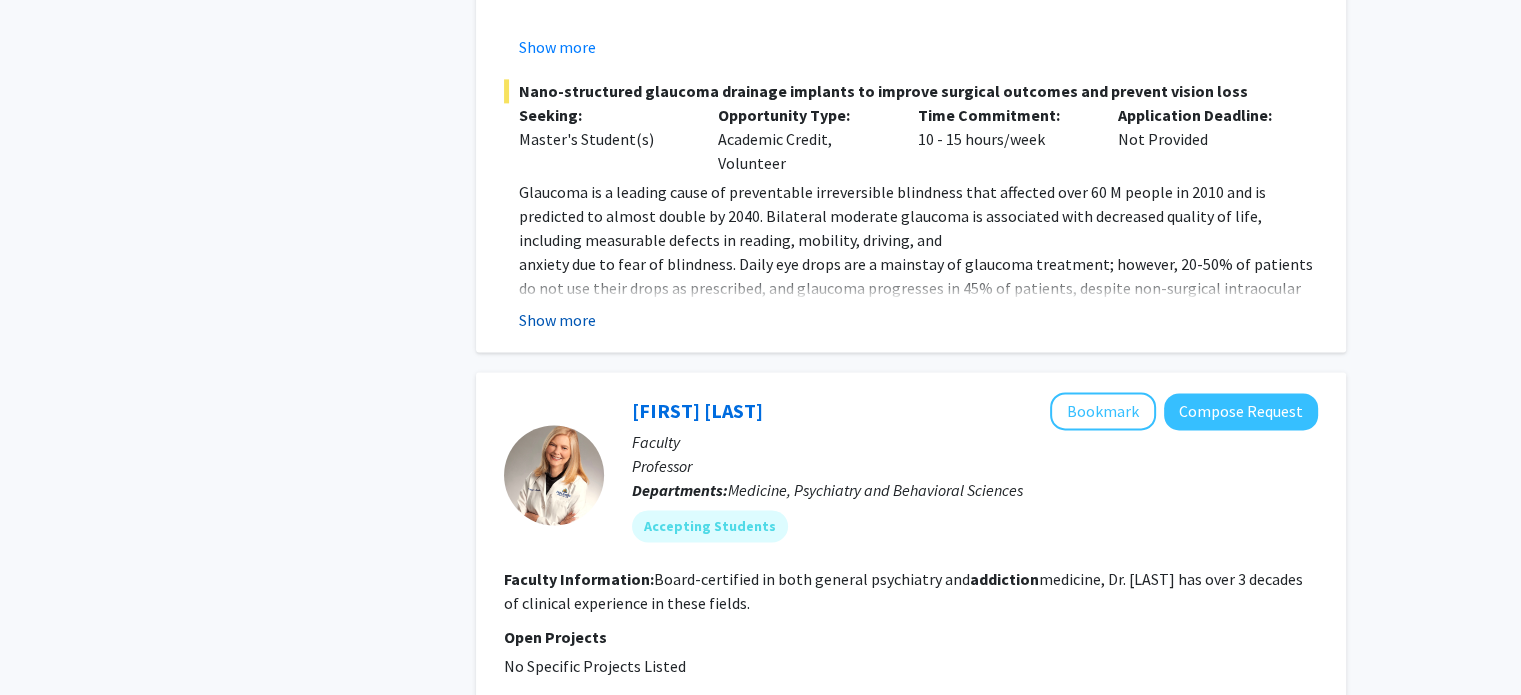 click on "Show more" 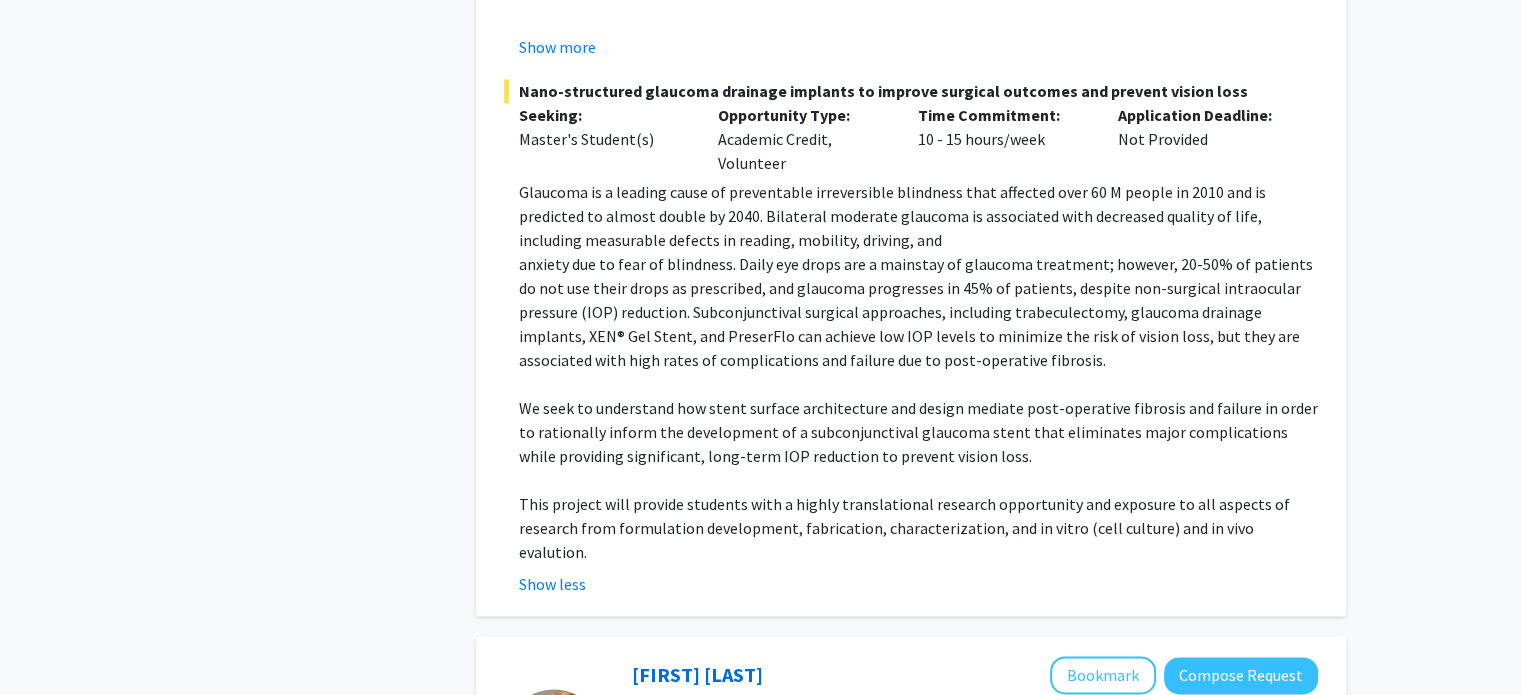 click on "anxiety due to fear of blindness. Daily eye drops are a mainstay of glaucoma treatment; however, 20-50% of patients do not use their drops as prescribed, and glaucoma progresses in 45% of patients, despite non-surgical intraocular pressure (IOP) reduction. Subconjunctival surgical approaches, including trabeculectomy, glaucoma drainage implants, XEN® Gel Stent, and PreserFlo can achieve low IOP levels to minimize the risk of vision loss, but they are associated with high rates of complications and failure due to post-operative fibrosis." 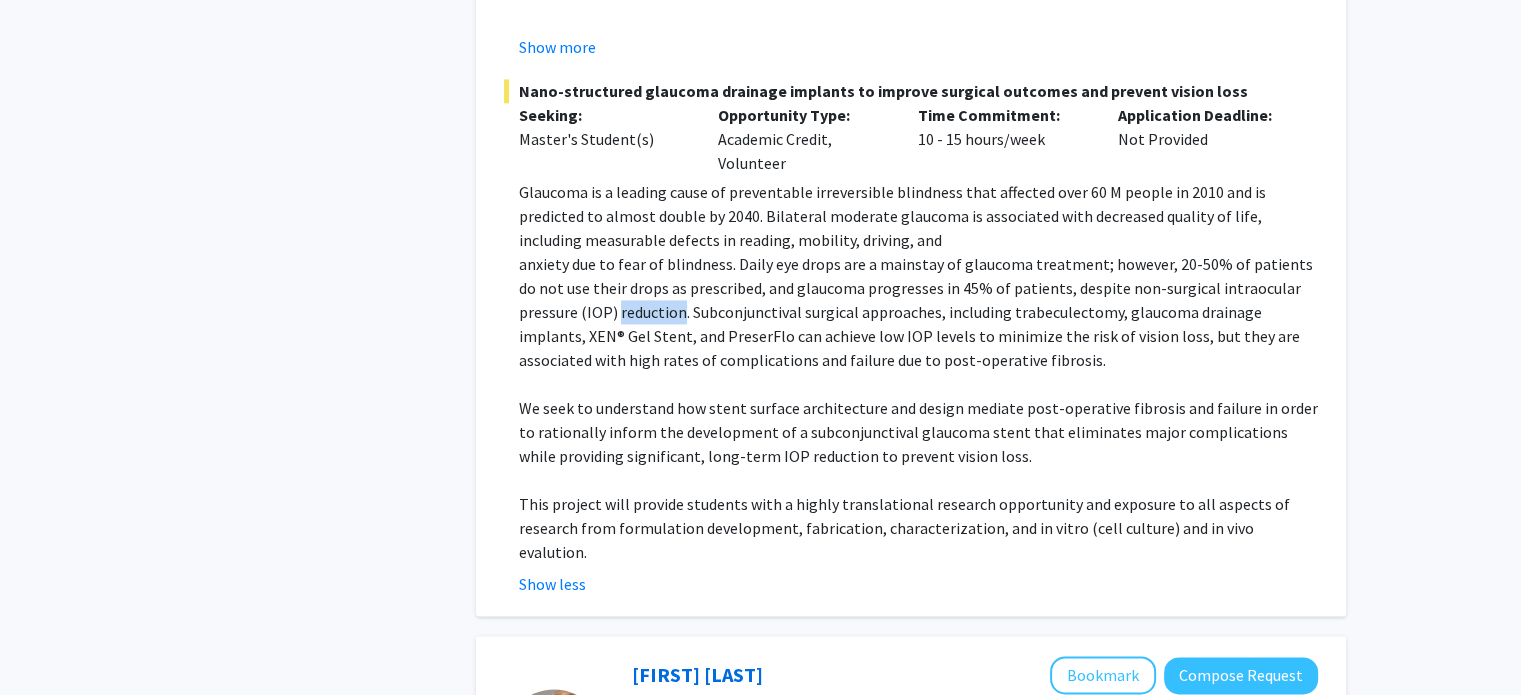 click on "anxiety due to fear of blindness. Daily eye drops are a mainstay of glaucoma treatment; however, 20-50% of patients do not use their drops as prescribed, and glaucoma progresses in 45% of patients, despite non-surgical intraocular pressure (IOP) reduction. Subconjunctival surgical approaches, including trabeculectomy, glaucoma drainage implants, XEN® Gel Stent, and PreserFlo can achieve low IOP levels to minimize the risk of vision loss, but they are associated with high rates of complications and failure due to post-operative fibrosis." 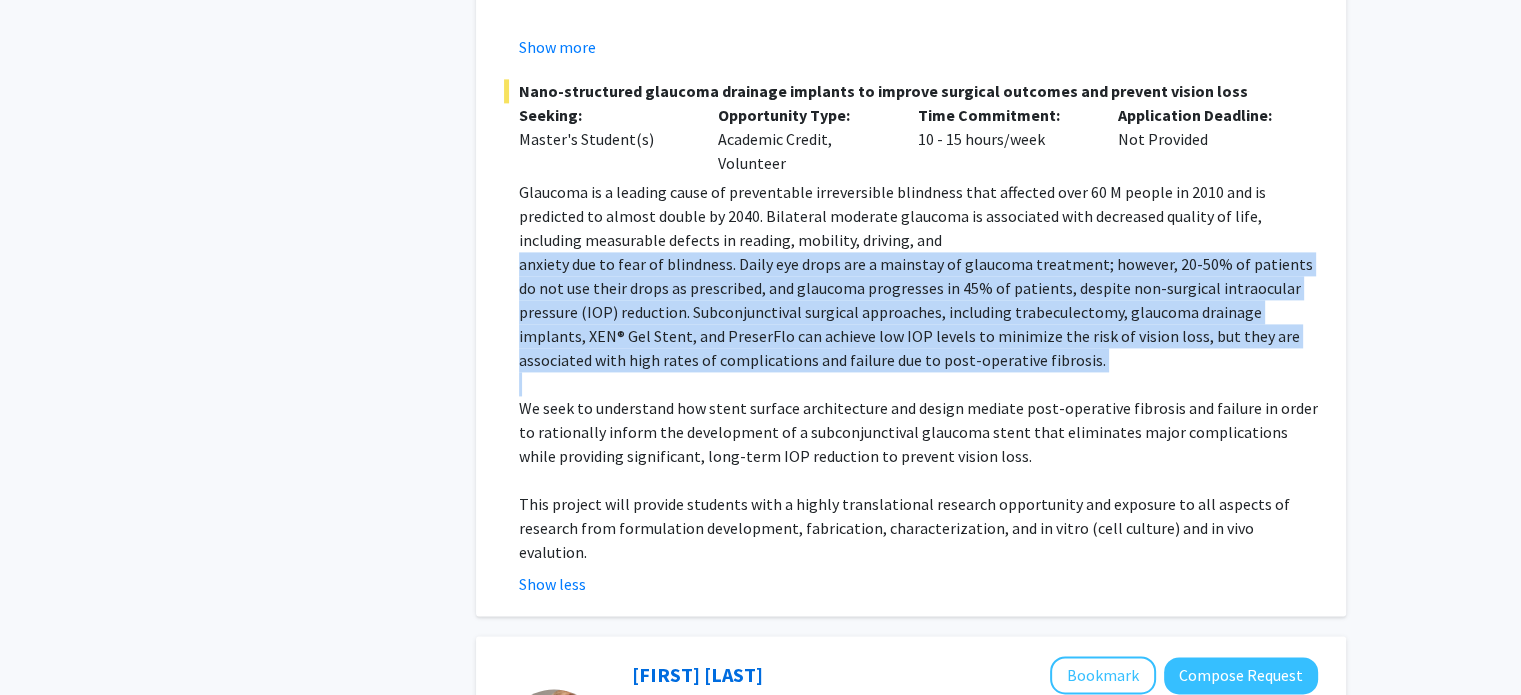 click on "anxiety due to fear of blindness. Daily eye drops are a mainstay of glaucoma treatment; however, 20-50% of patients do not use their drops as prescribed, and glaucoma progresses in 45% of patients, despite non-surgical intraocular pressure (IOP) reduction. Subconjunctival surgical approaches, including trabeculectomy, glaucoma drainage implants, XEN® Gel Stent, and PreserFlo can achieve low IOP levels to minimize the risk of vision loss, but they are associated with high rates of complications and failure due to post-operative fibrosis." 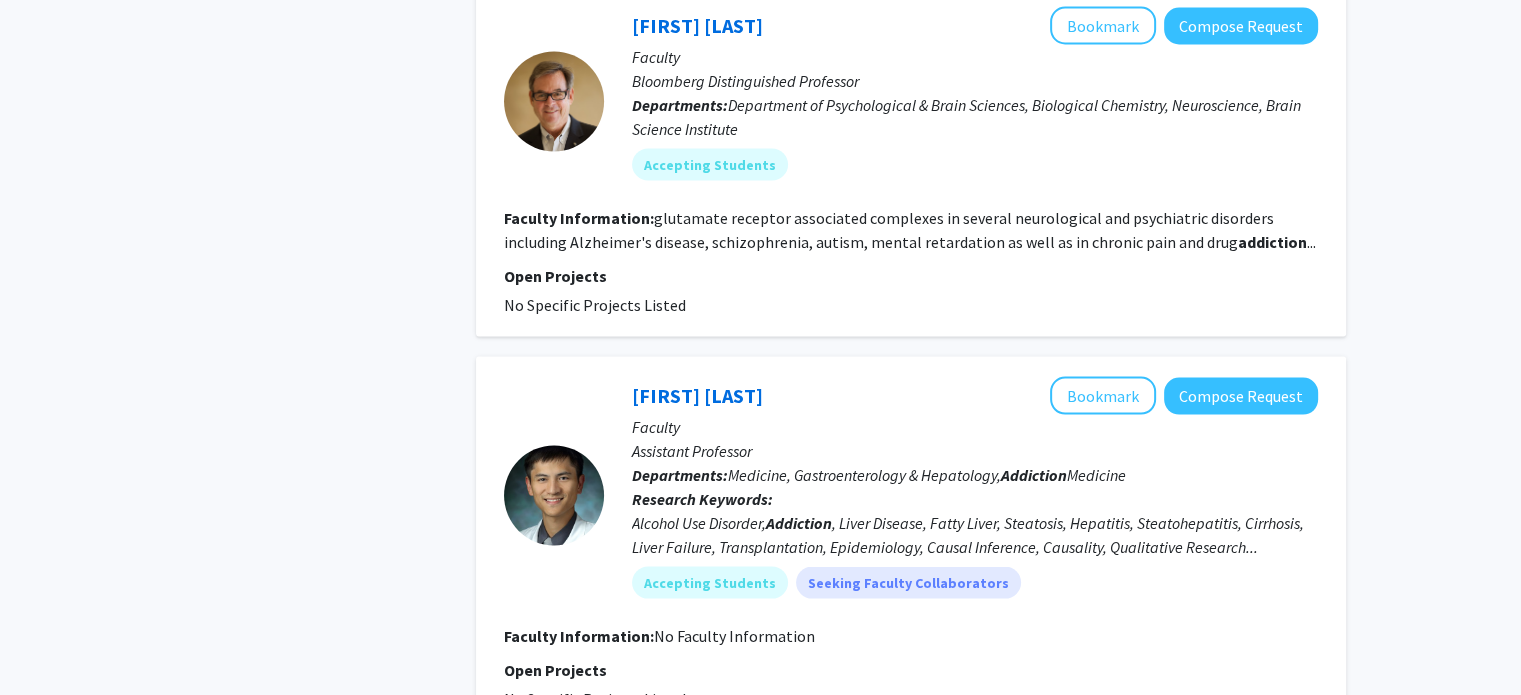scroll, scrollTop: 3776, scrollLeft: 0, axis: vertical 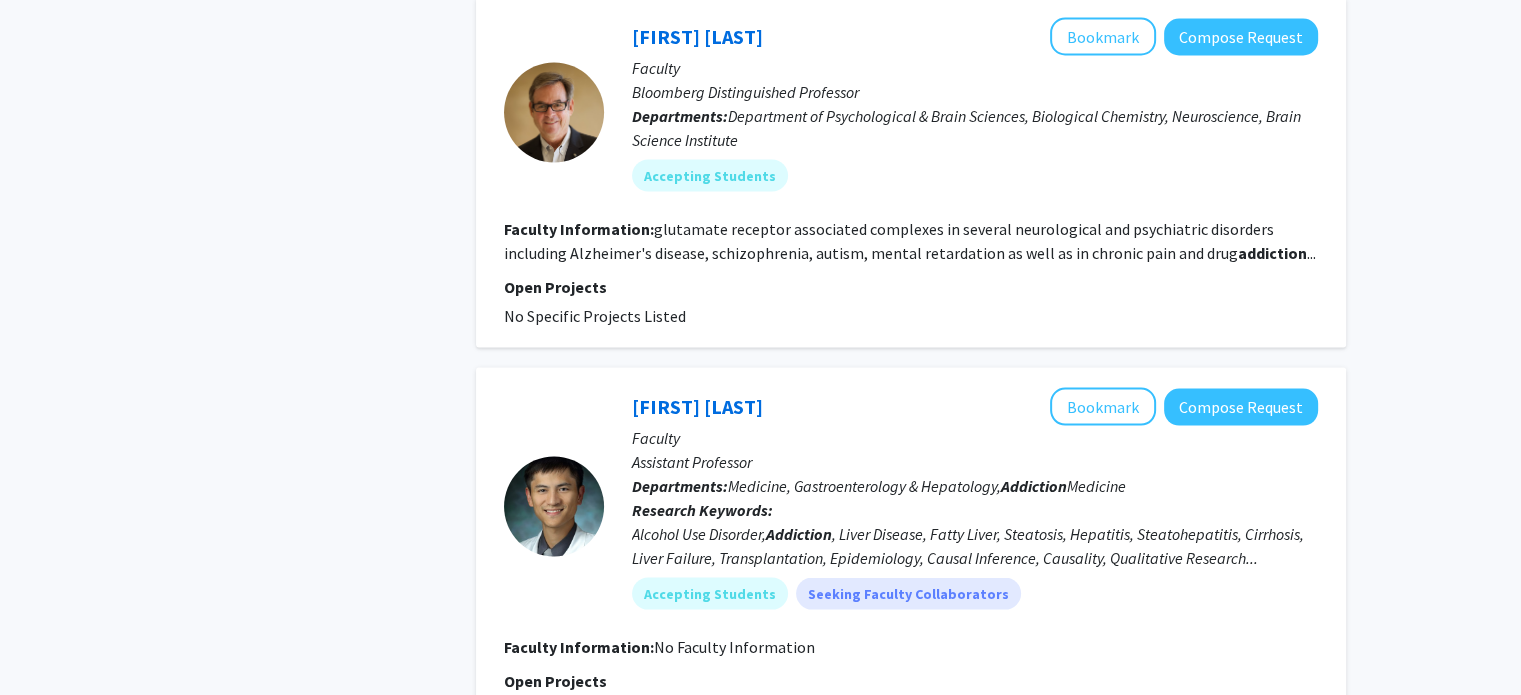 click on "glutamate receptor associated complexes in several neurological and psychiatric disorders including Alzheimer's disease, schizophrenia, autism, mental retardation as well as in chronic pain and drug  addiction ..." 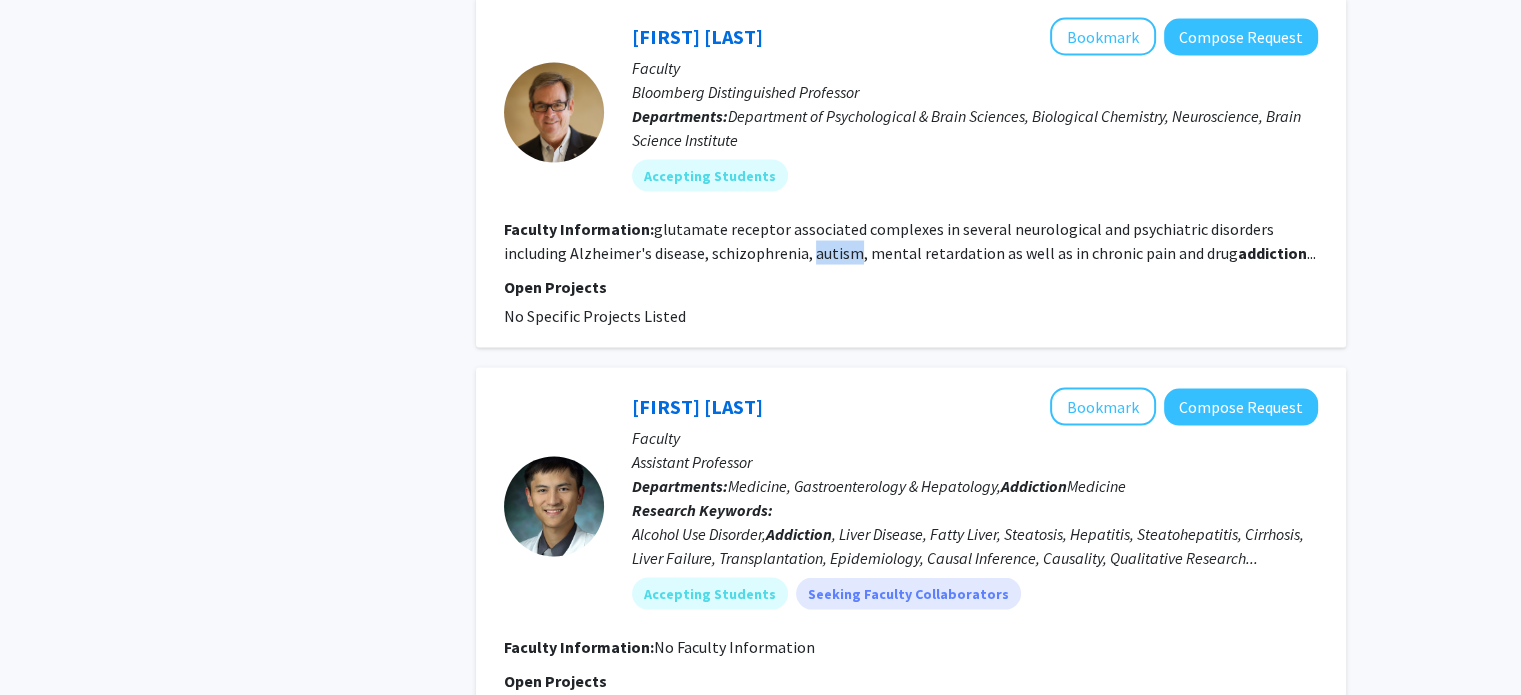click on "glutamate receptor associated complexes in several neurological and psychiatric disorders including Alzheimer's disease, schizophrenia, autism, mental retardation as well as in chronic pain and drug  addiction ..." 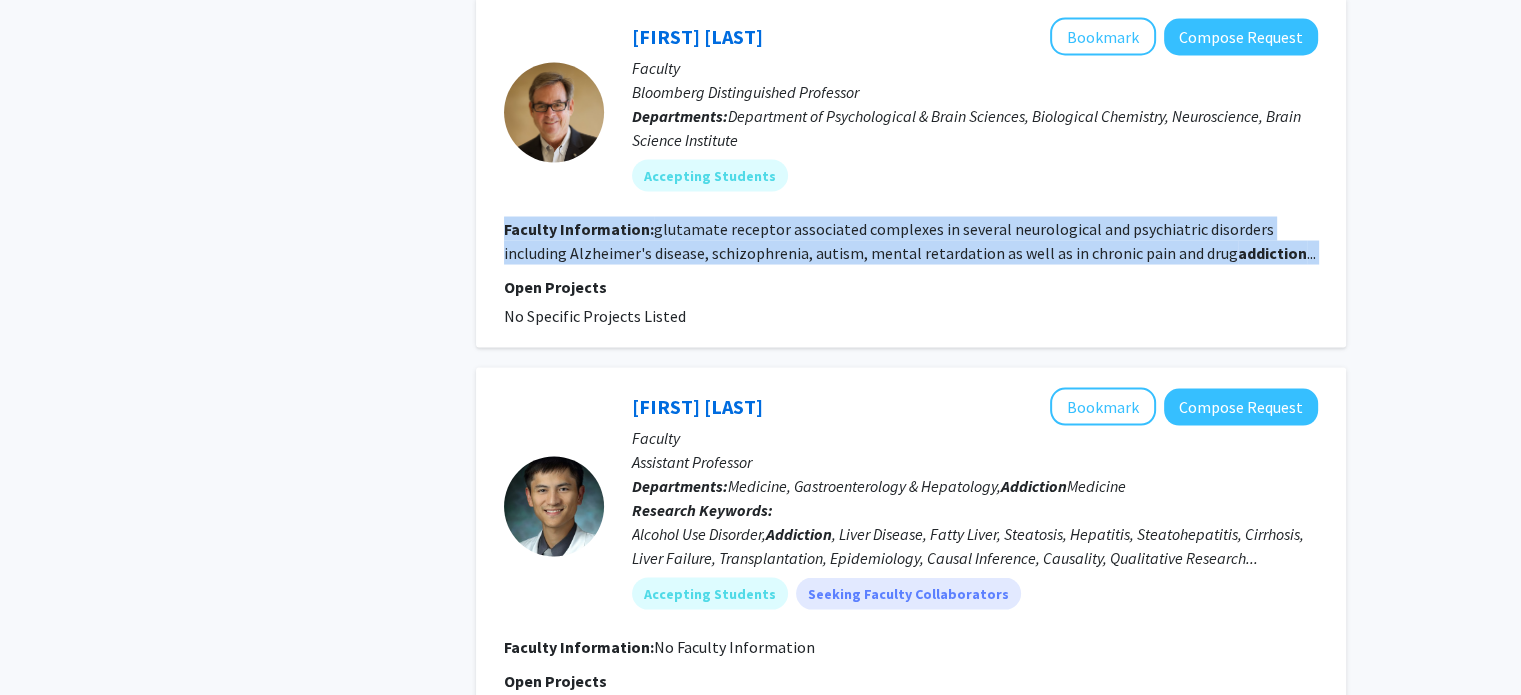 click on "glutamate receptor associated complexes in several neurological and psychiatric disorders including Alzheimer's disease, schizophrenia, autism, mental retardation as well as in chronic pain and drug  addiction ..." 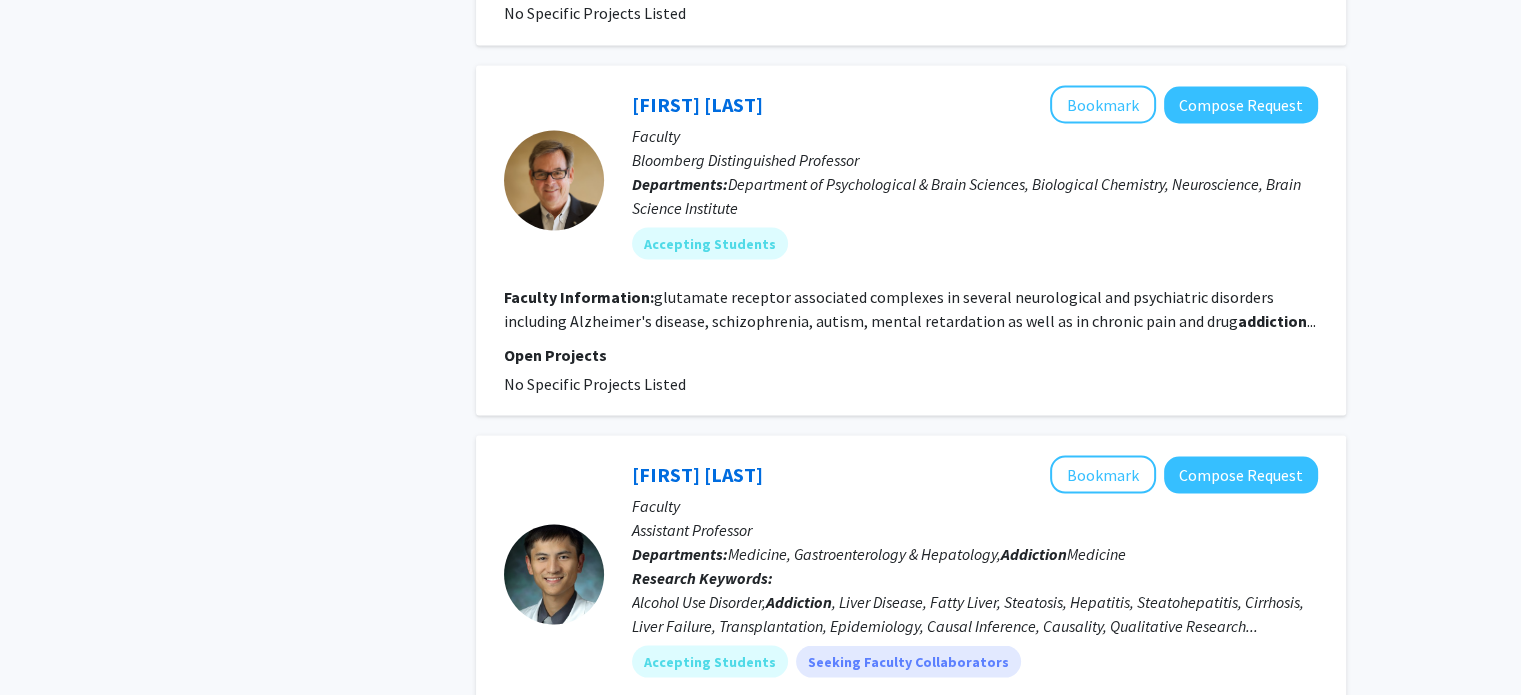 scroll, scrollTop: 3706, scrollLeft: 0, axis: vertical 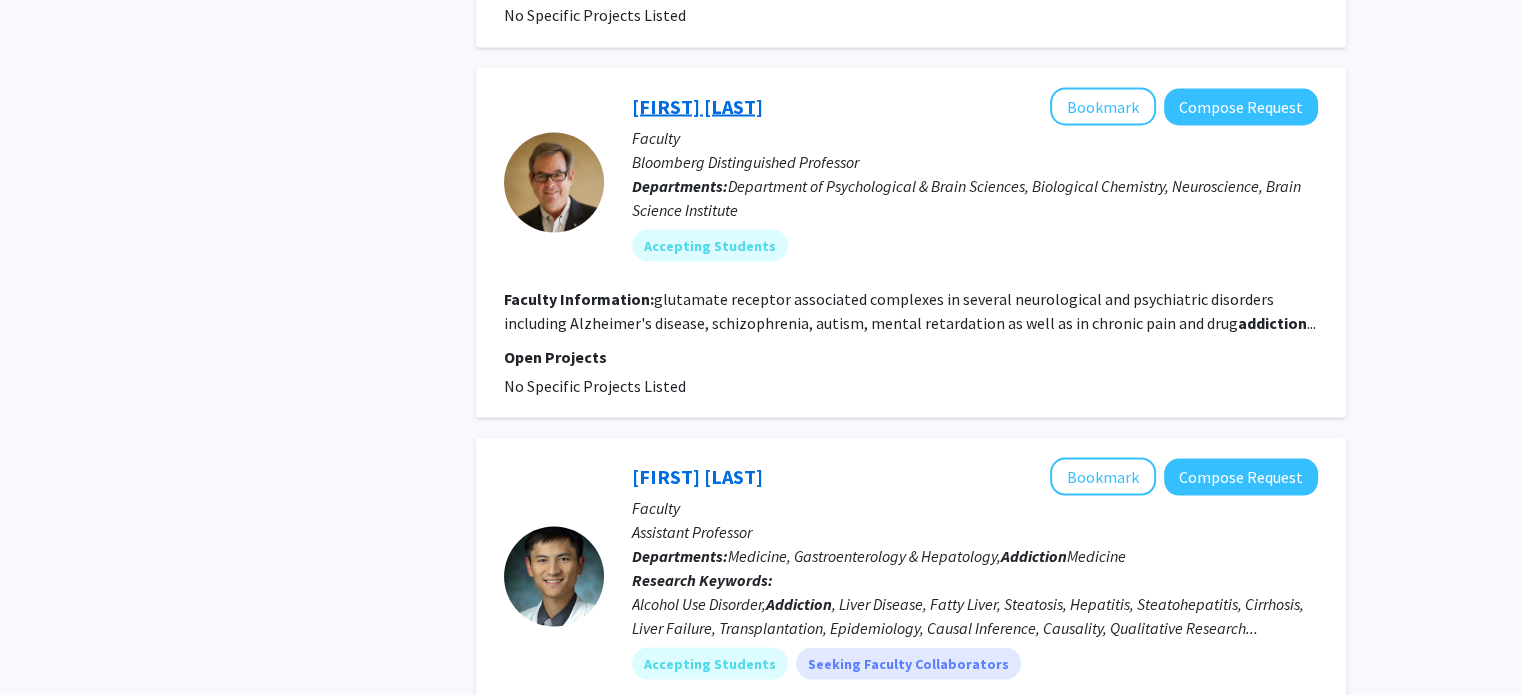 click on "[FIRST] [LAST]" 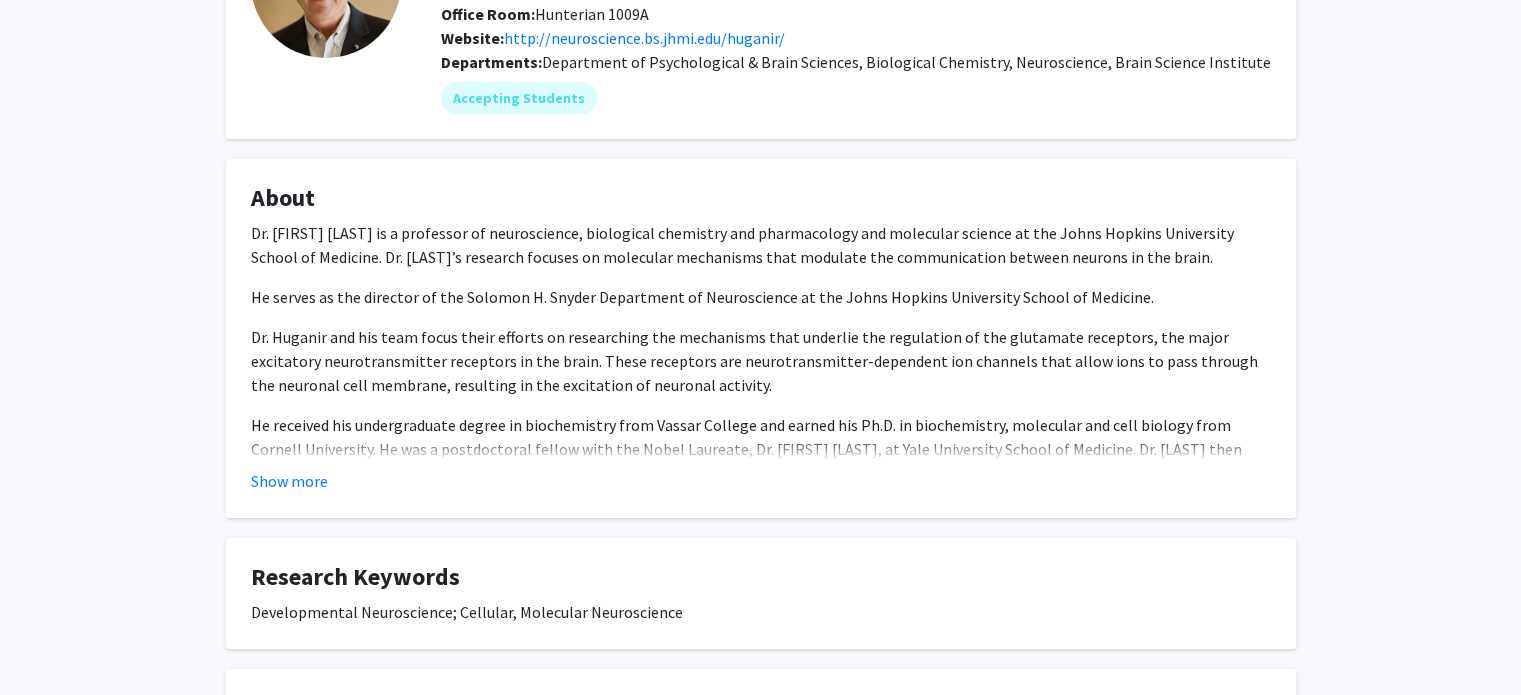 scroll, scrollTop: 206, scrollLeft: 0, axis: vertical 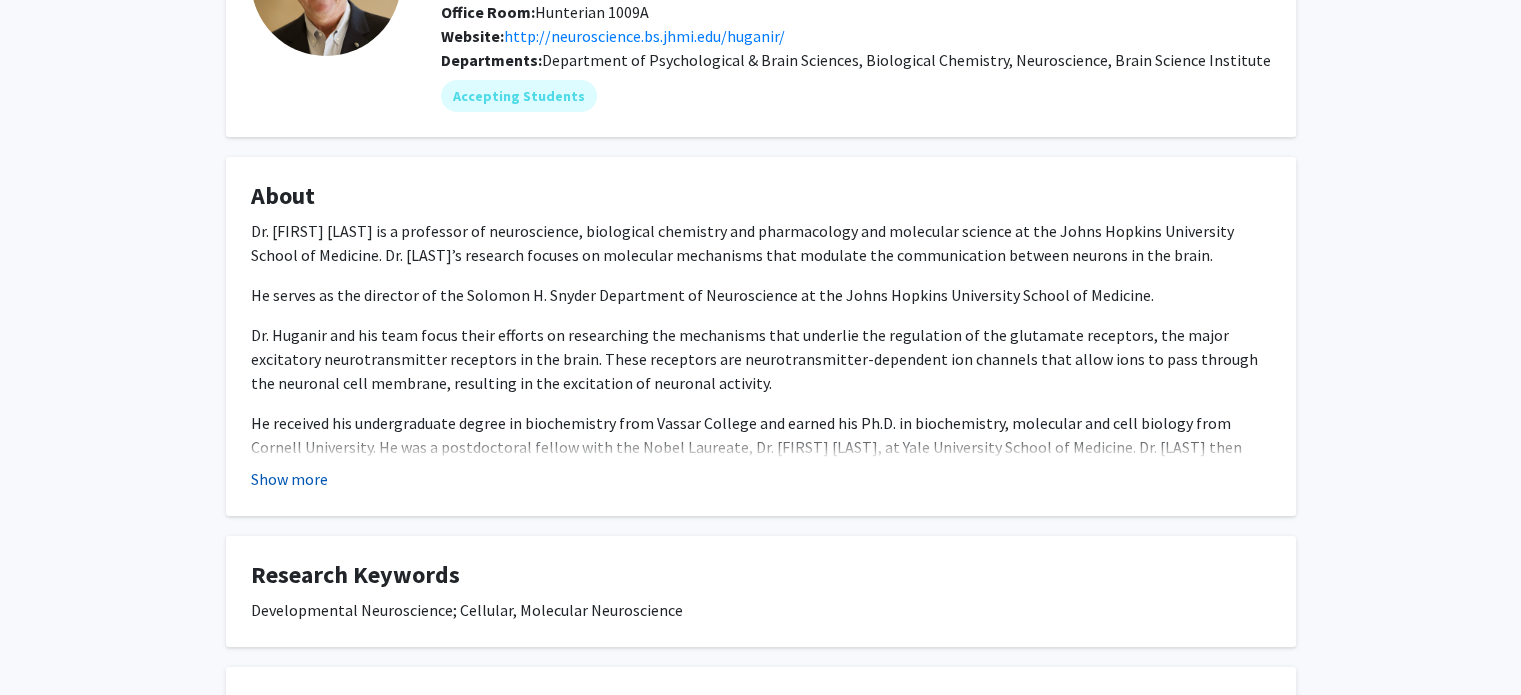 click on "Show more" 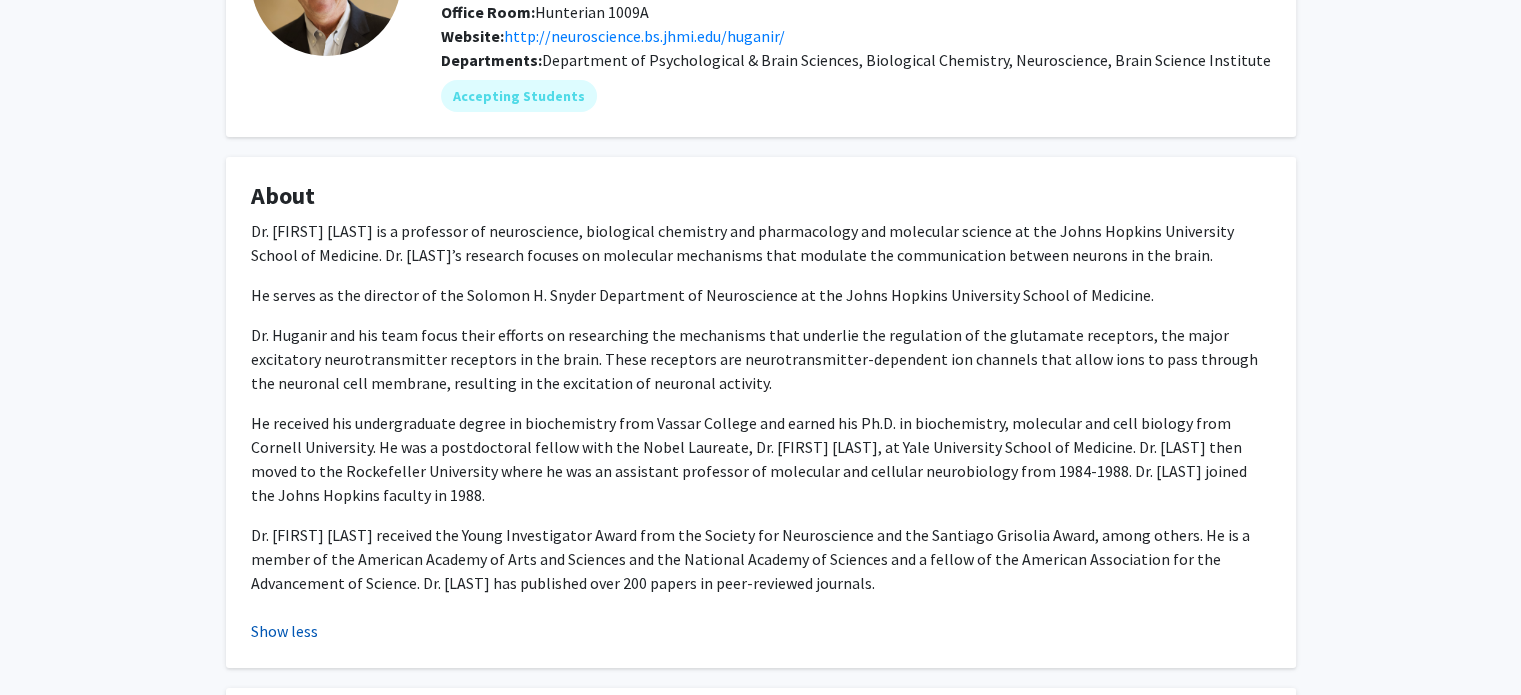 click on "He received his undergraduate degree in biochemistry from Vassar College and earned his Ph.D. in biochemistry, molecular and cell biology from Cornell University. He was a postdoctoral fellow with the Nobel Laureate, Dr. [FIRST] [LAST], at Yale University School of Medicine. Dr. [LAST] then moved to the Rockefeller University where he was an assistant professor of molecular and cellular neurobiology from 1984-1988. Dr. [LAST] joined the Johns Hopkins faculty in 1988." 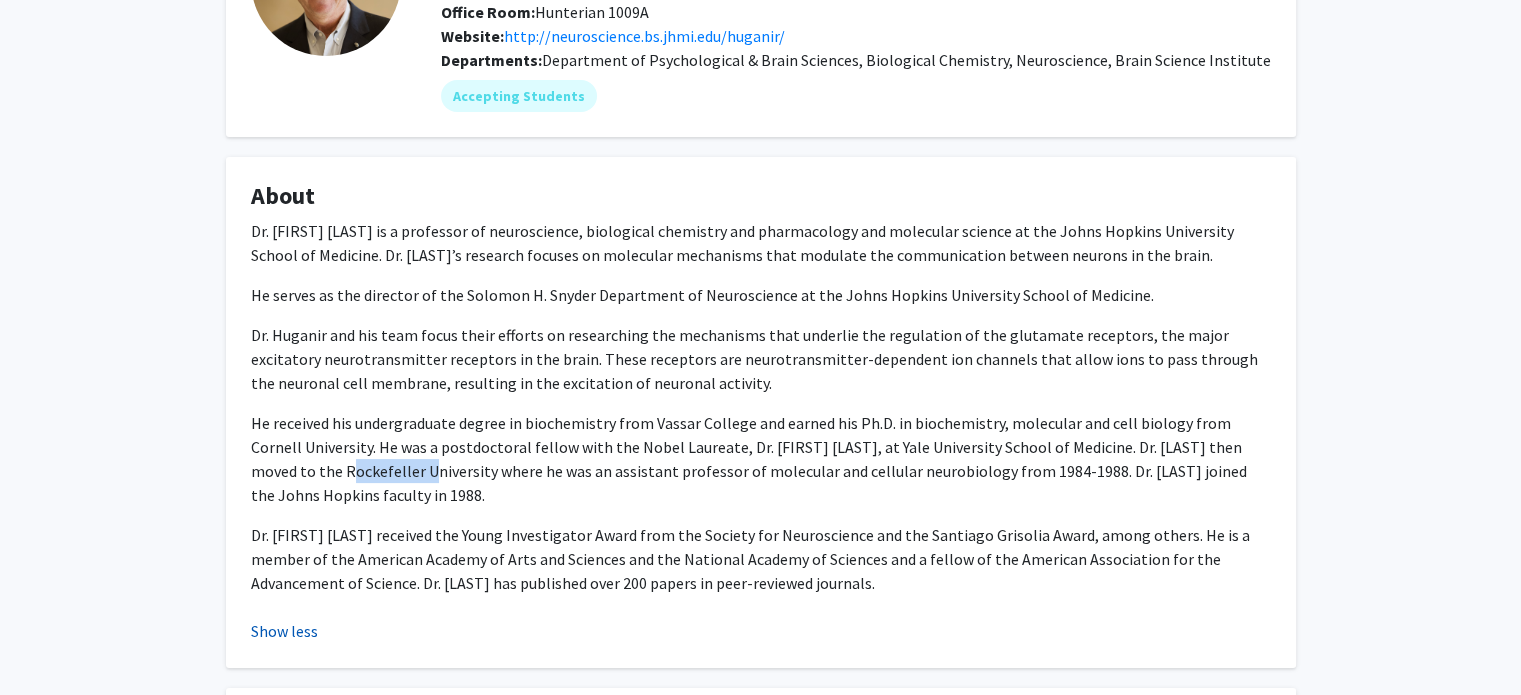 click on "He received his undergraduate degree in biochemistry from Vassar College and earned his Ph.D. in biochemistry, molecular and cell biology from Cornell University. He was a postdoctoral fellow with the Nobel Laureate, Dr. [FIRST] [LAST], at Yale University School of Medicine. Dr. [LAST] then moved to the Rockefeller University where he was an assistant professor of molecular and cellular neurobiology from 1984-1988. Dr. [LAST] joined the Johns Hopkins faculty in 1988." 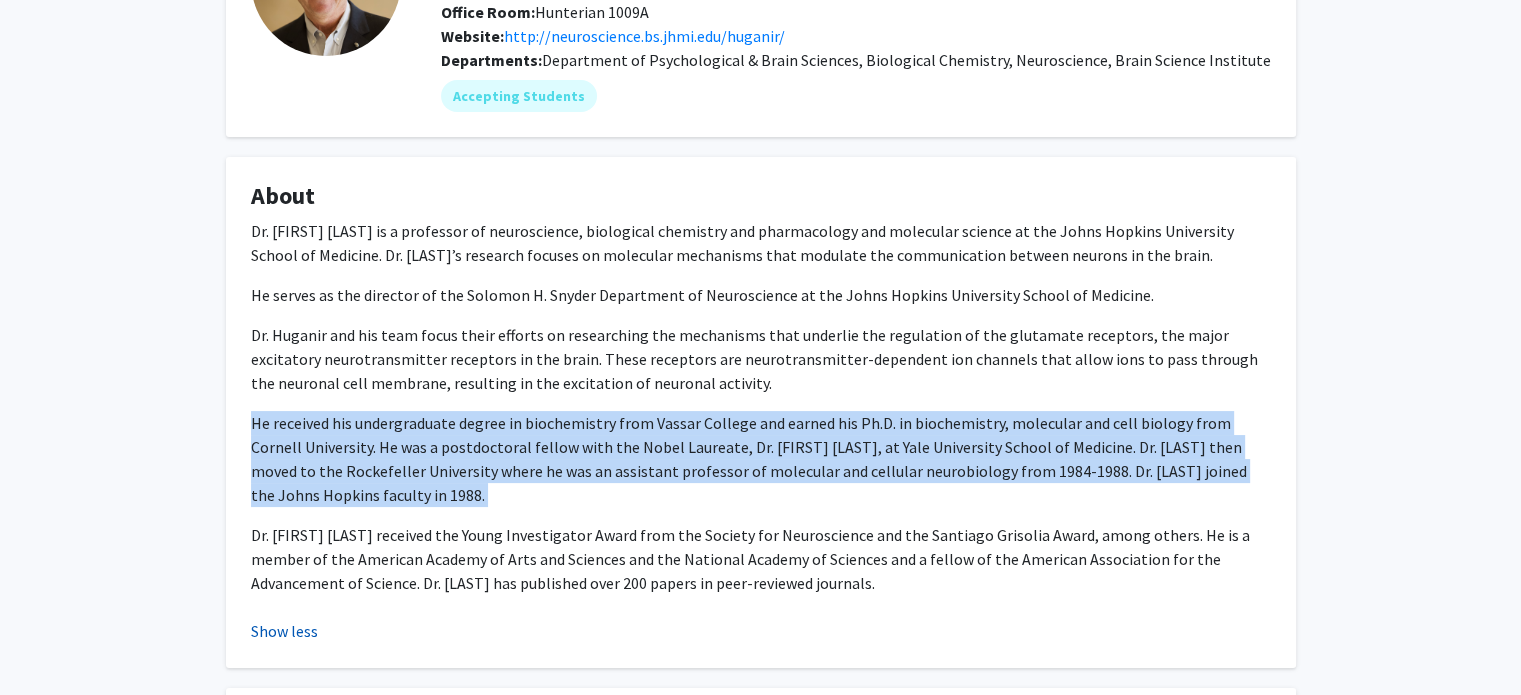 click on "He received his undergraduate degree in biochemistry from Vassar College and earned his Ph.D. in biochemistry, molecular and cell biology from Cornell University. He was a postdoctoral fellow with the Nobel Laureate, Dr. [FIRST] [LAST], at Yale University School of Medicine. Dr. [LAST] then moved to the Rockefeller University where he was an assistant professor of molecular and cellular neurobiology from 1984-1988. Dr. [LAST] joined the Johns Hopkins faculty in 1988." 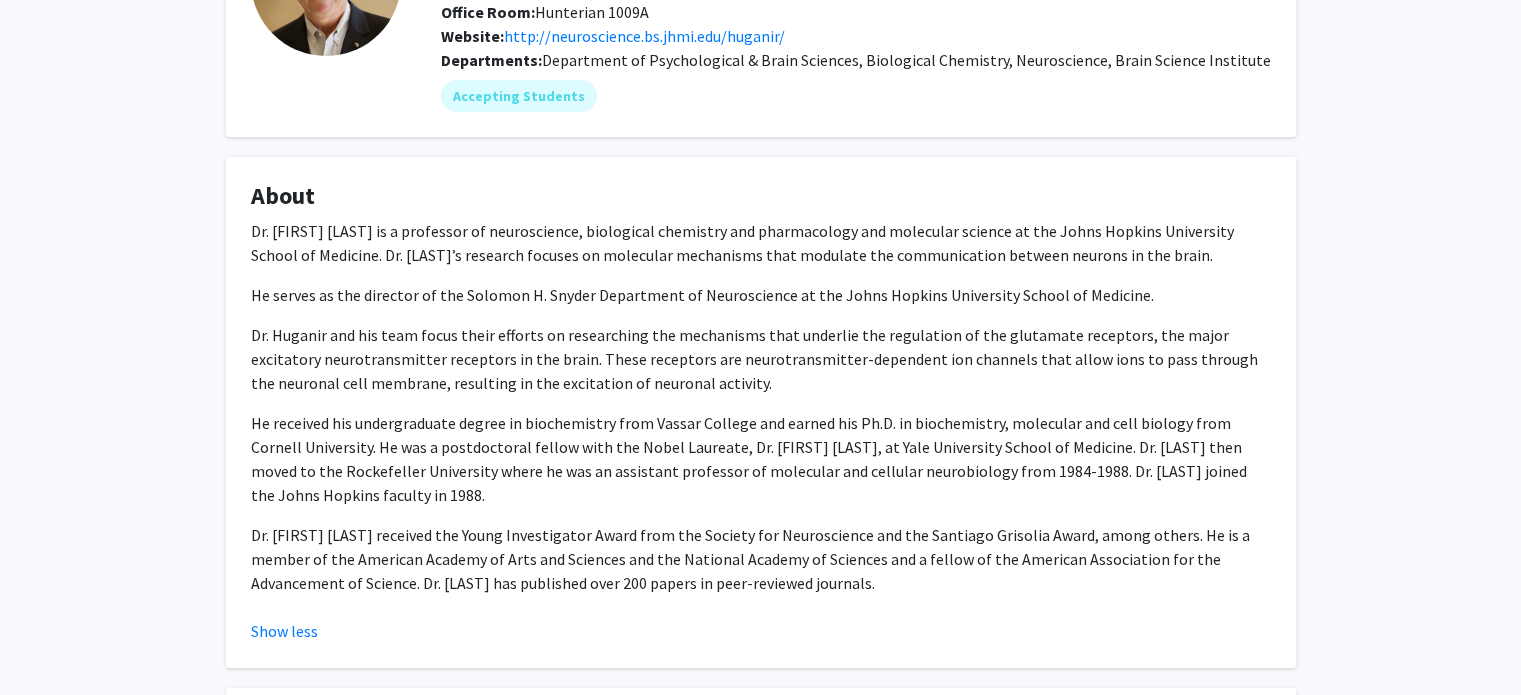 click on "Dr. Huganir and his team focus their efforts on researching the mechanisms that underlie the regulation of the glutamate receptors, the major excitatory neurotransmitter receptors in the brain. These receptors are neurotransmitter-dependent ion channels that allow ions to pass through the neuronal cell membrane, resulting in the excitation of neuronal activity." 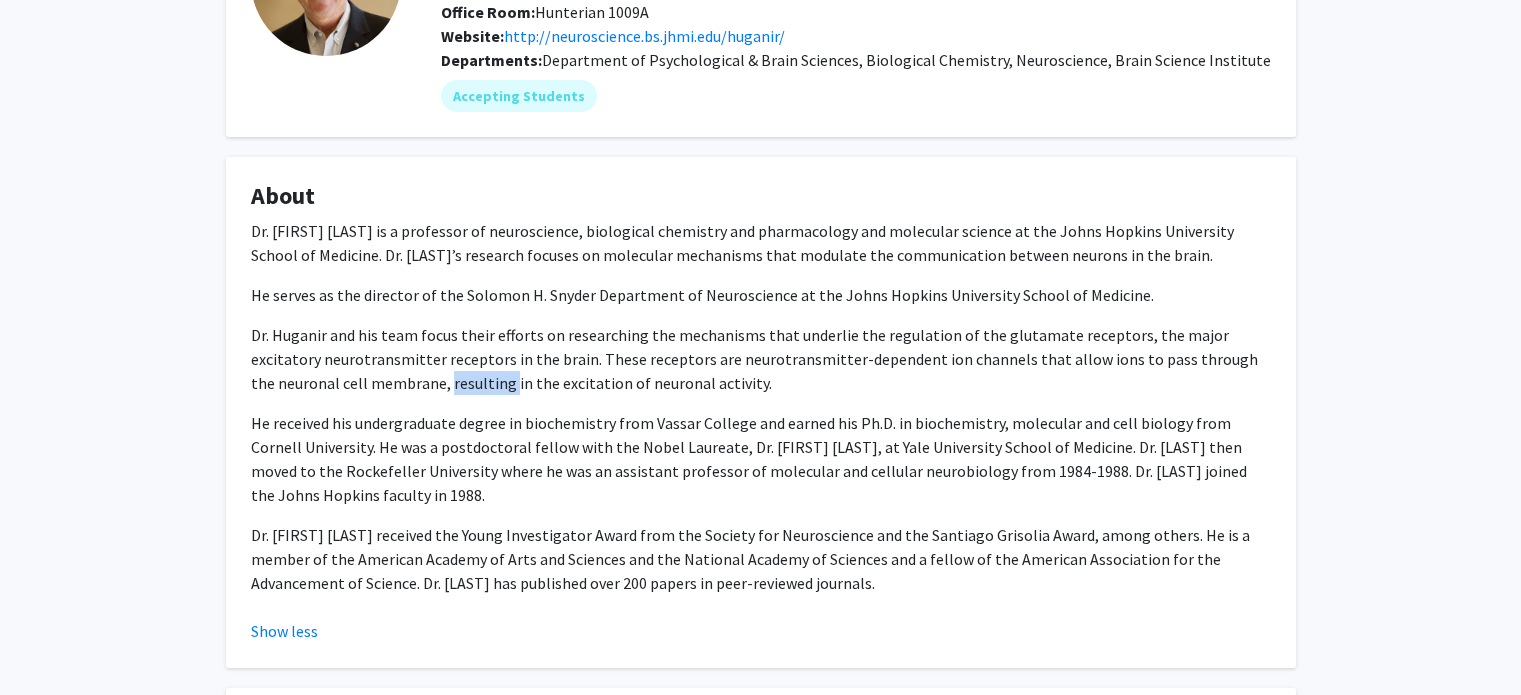 click on "Dr. Huganir and his team focus their efforts on researching the mechanisms that underlie the regulation of the glutamate receptors, the major excitatory neurotransmitter receptors in the brain. These receptors are neurotransmitter-dependent ion channels that allow ions to pass through the neuronal cell membrane, resulting in the excitation of neuronal activity." 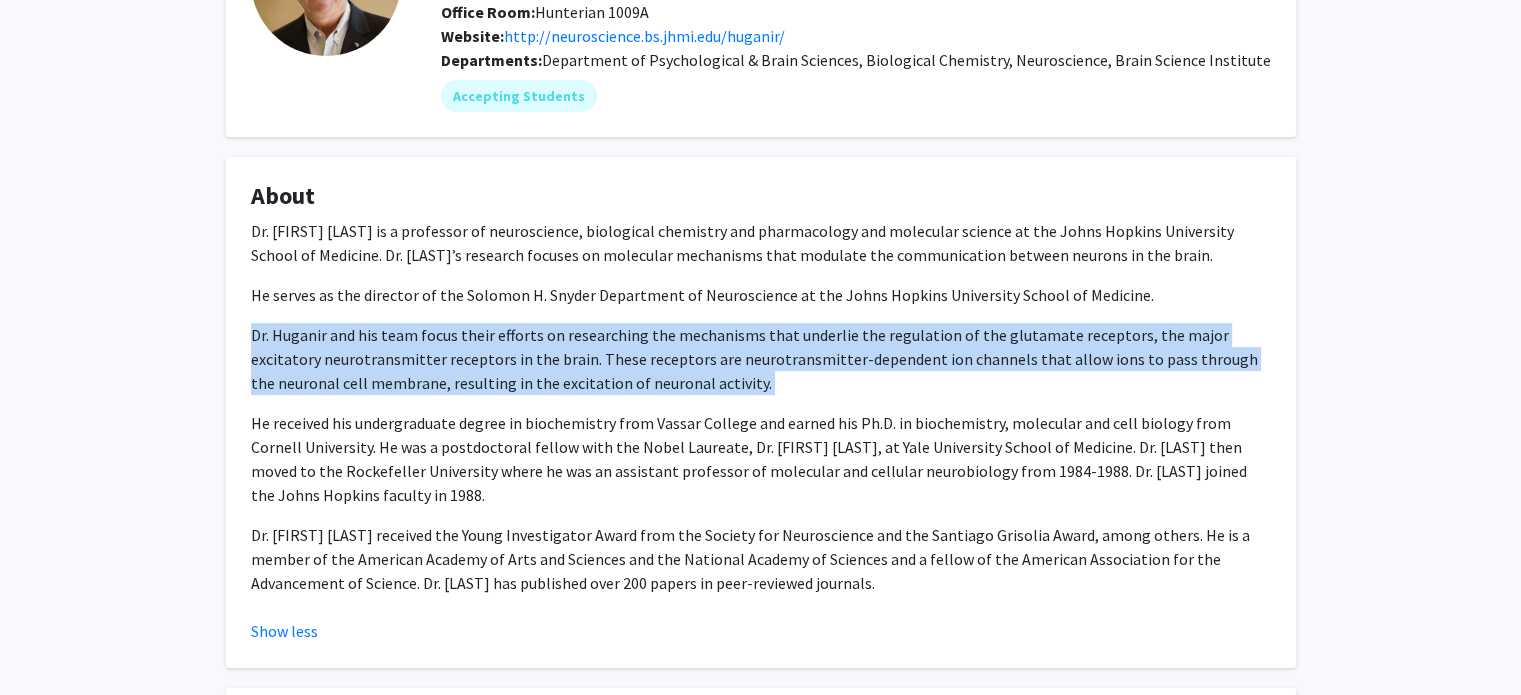 click on "Dr. Huganir and his team focus their efforts on researching the mechanisms that underlie the regulation of the glutamate receptors, the major excitatory neurotransmitter receptors in the brain. These receptors are neurotransmitter-dependent ion channels that allow ions to pass through the neuronal cell membrane, resulting in the excitation of neuronal activity." 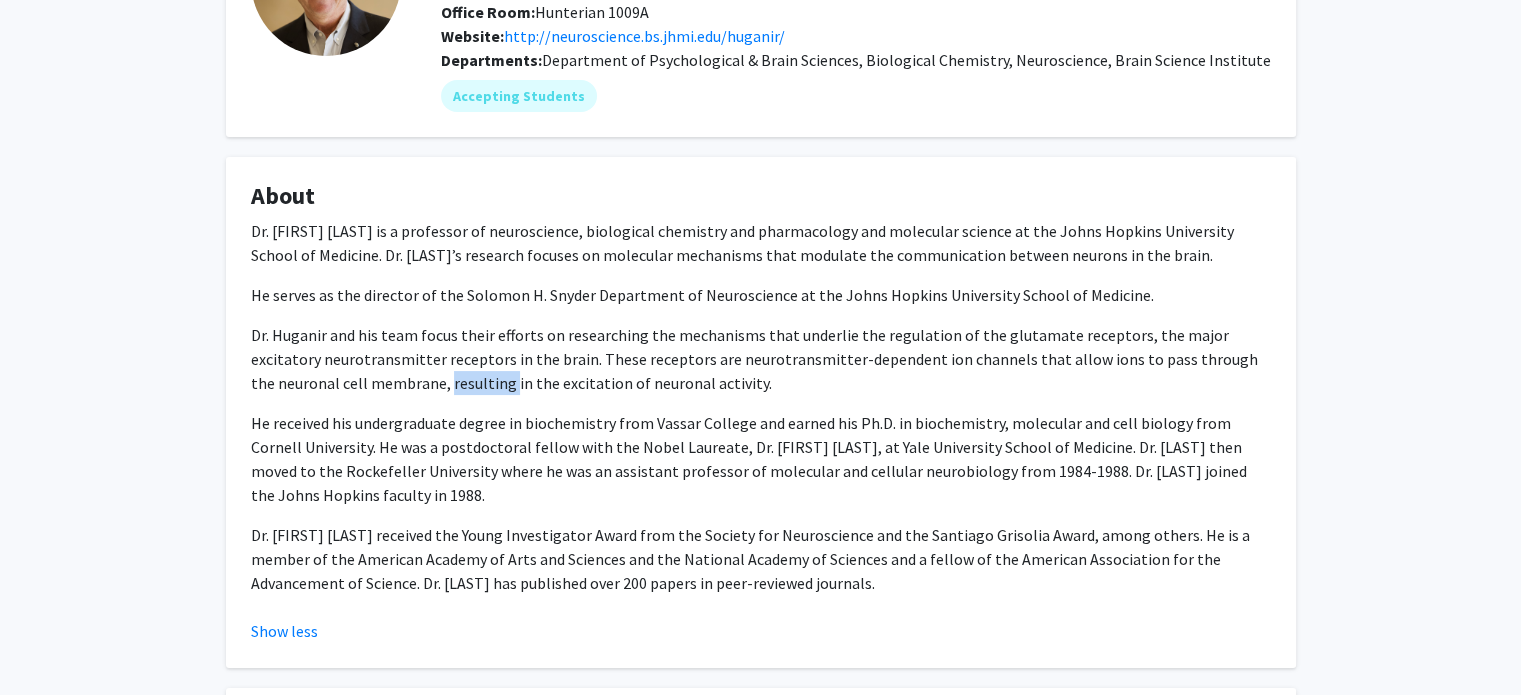 click on "Dr. Huganir and his team focus their efforts on researching the mechanisms that underlie the regulation of the glutamate receptors, the major excitatory neurotransmitter receptors in the brain. These receptors are neurotransmitter-dependent ion channels that allow ions to pass through the neuronal cell membrane, resulting in the excitation of neuronal activity." 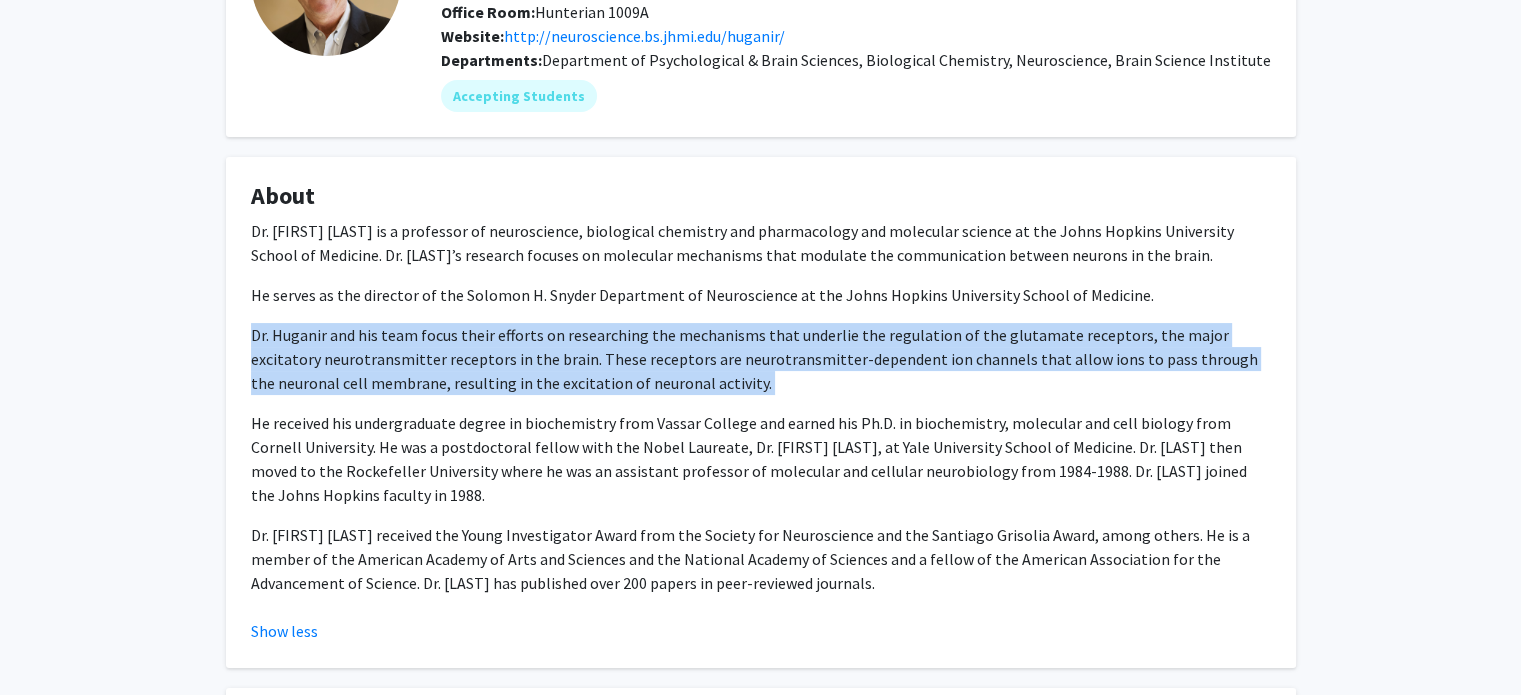 click on "Dr. Huganir and his team focus their efforts on researching the mechanisms that underlie the regulation of the glutamate receptors, the major excitatory neurotransmitter receptors in the brain. These receptors are neurotransmitter-dependent ion channels that allow ions to pass through the neuronal cell membrane, resulting in the excitation of neuronal activity." 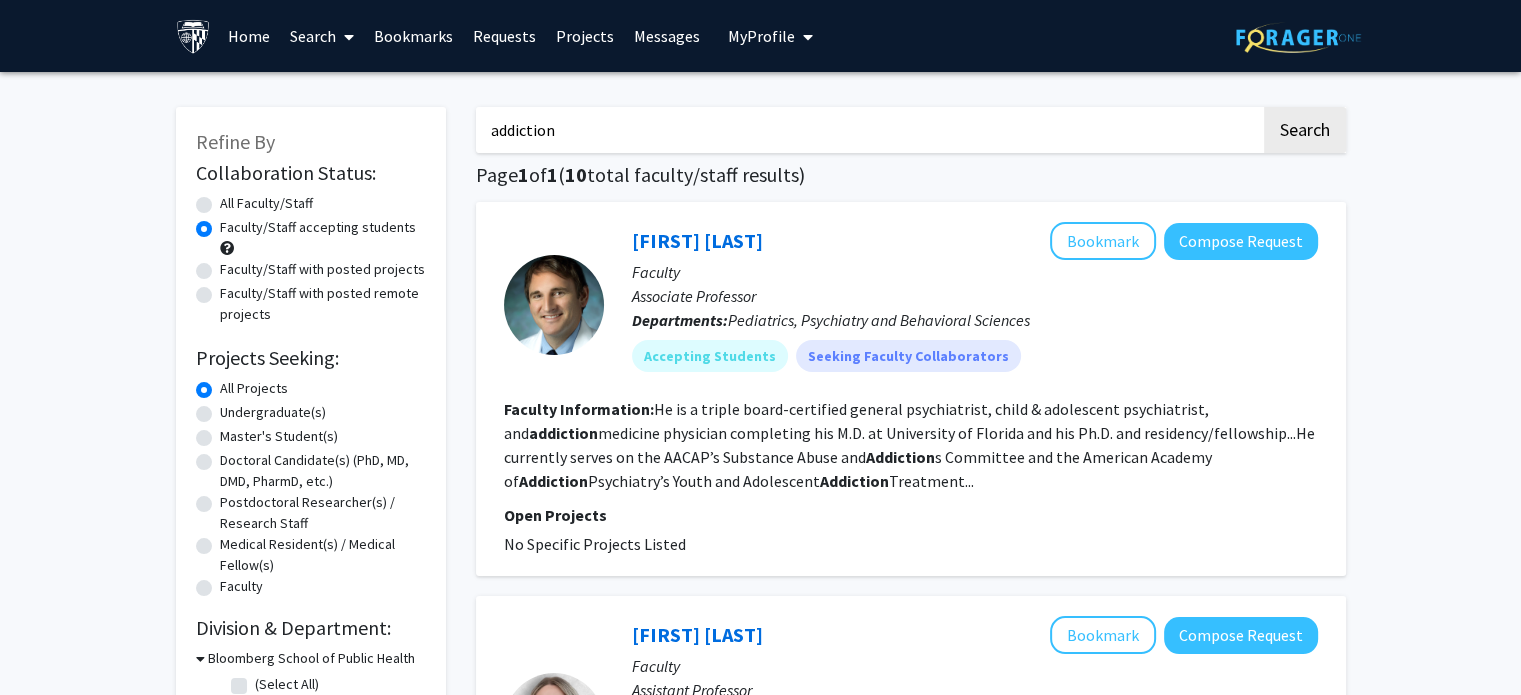 click on "He is a triple board-certified general psychiatrist, child & adolescent psychiatrist, and addiction medicine physician completing his M.D. at University of Florida and his Ph.D. and residency/fellowship...He currently serves on the AACAP’s Substance Abuse and Addictions Committee and the American Academy of Addiction Psychiatry’s Youth and Adolescent Addiction Treatment..." 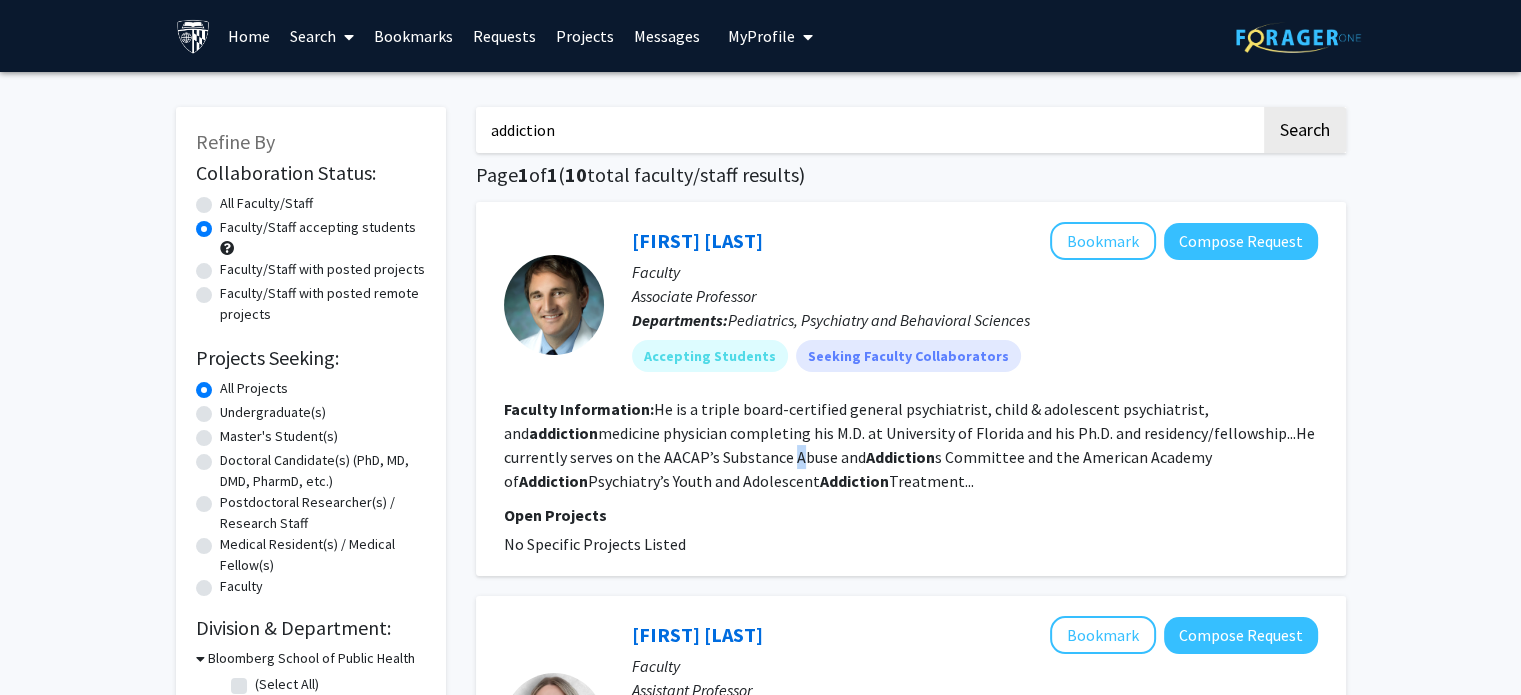 click on "He is a triple board-certified general psychiatrist, child & adolescent psychiatrist, and addiction medicine physician completing his M.D. at University of Florida and his Ph.D. and residency/fellowship...He currently serves on the AACAP’s Substance Abuse and Addictions Committee and the American Academy of Addiction Psychiatry’s Youth and Adolescent Addiction Treatment..." 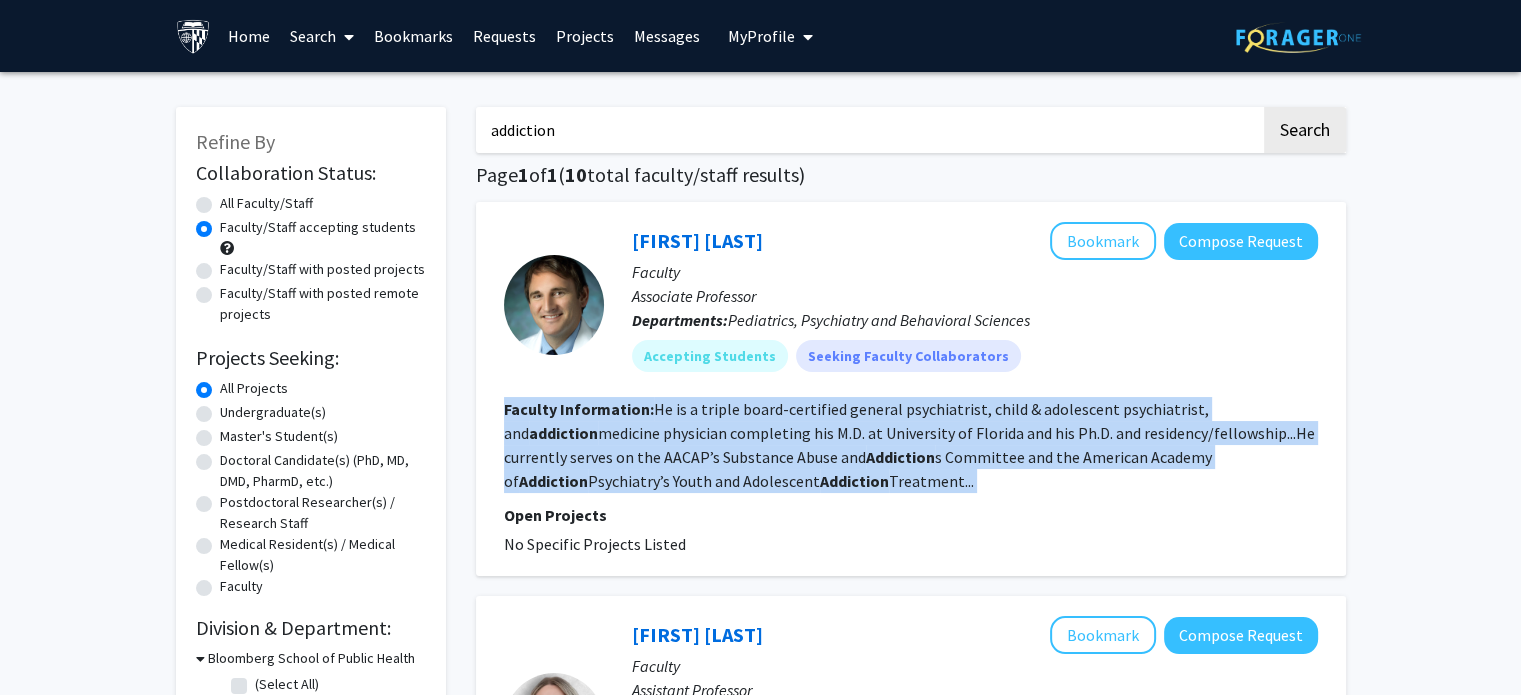 click on "He is a triple board-certified general psychiatrist, child & adolescent psychiatrist, and addiction medicine physician completing his M.D. at University of Florida and his Ph.D. and residency/fellowship...He currently serves on the AACAP’s Substance Abuse and Addictions Committee and the American Academy of Addiction Psychiatry’s Youth and Adolescent Addiction Treatment..." 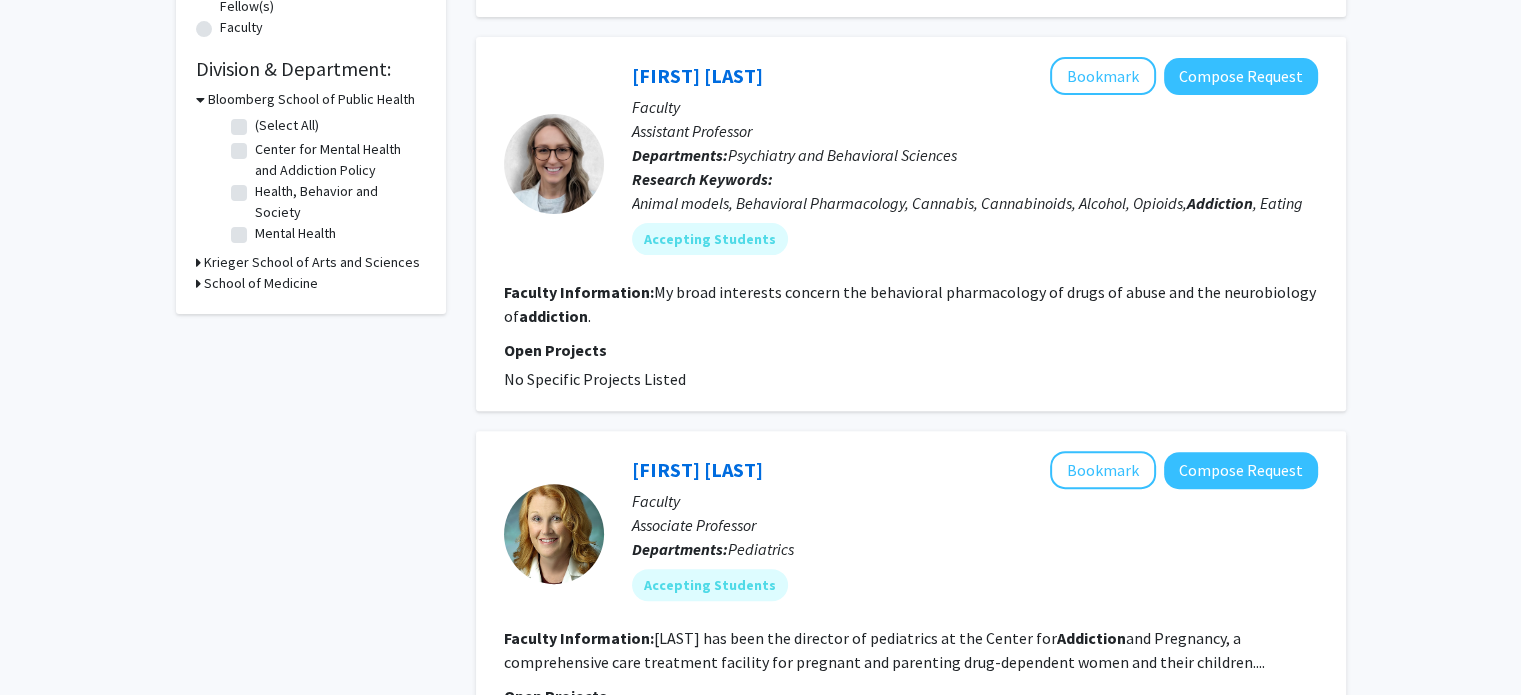 scroll, scrollTop: 563, scrollLeft: 0, axis: vertical 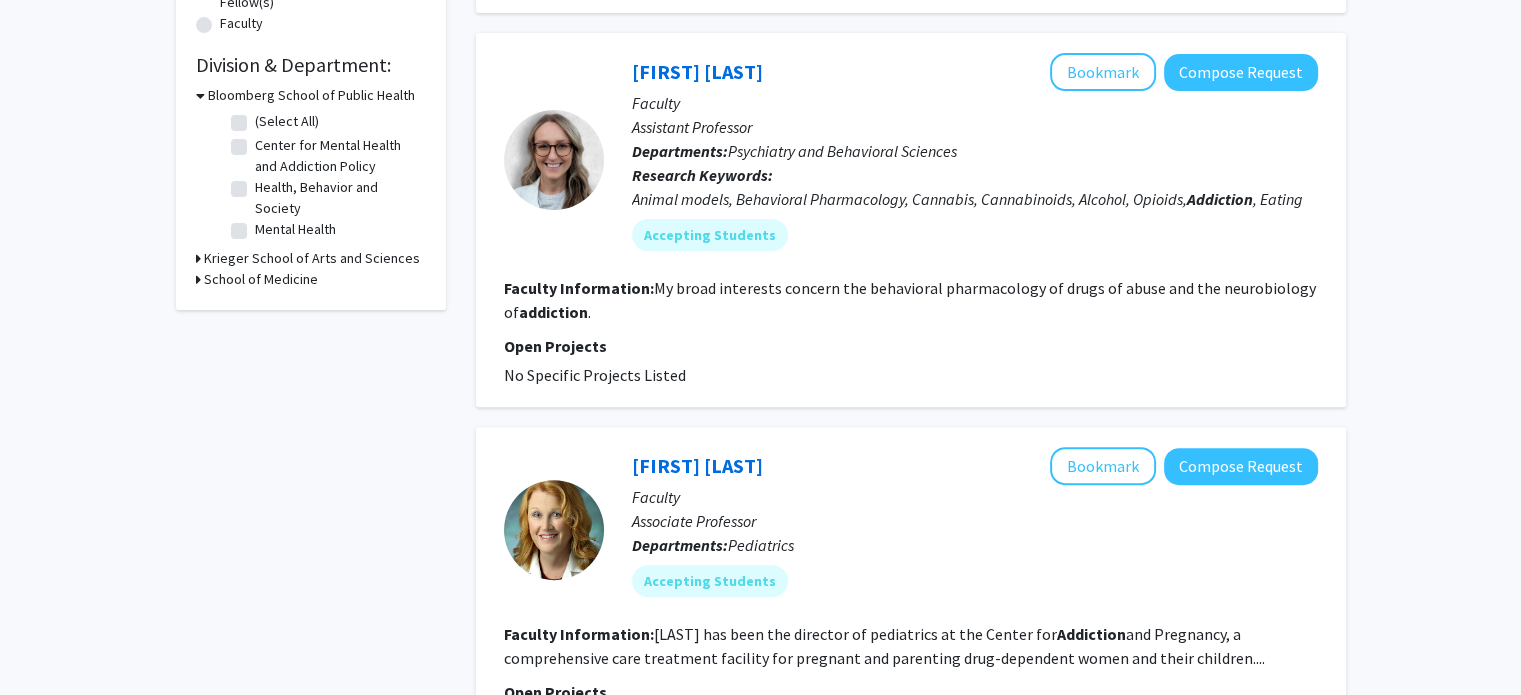 click on "Animal models, Behavioral Pharmacology, Cannabis, Cannabinoids, Alcohol, Opioids,  Addiction , Eating" 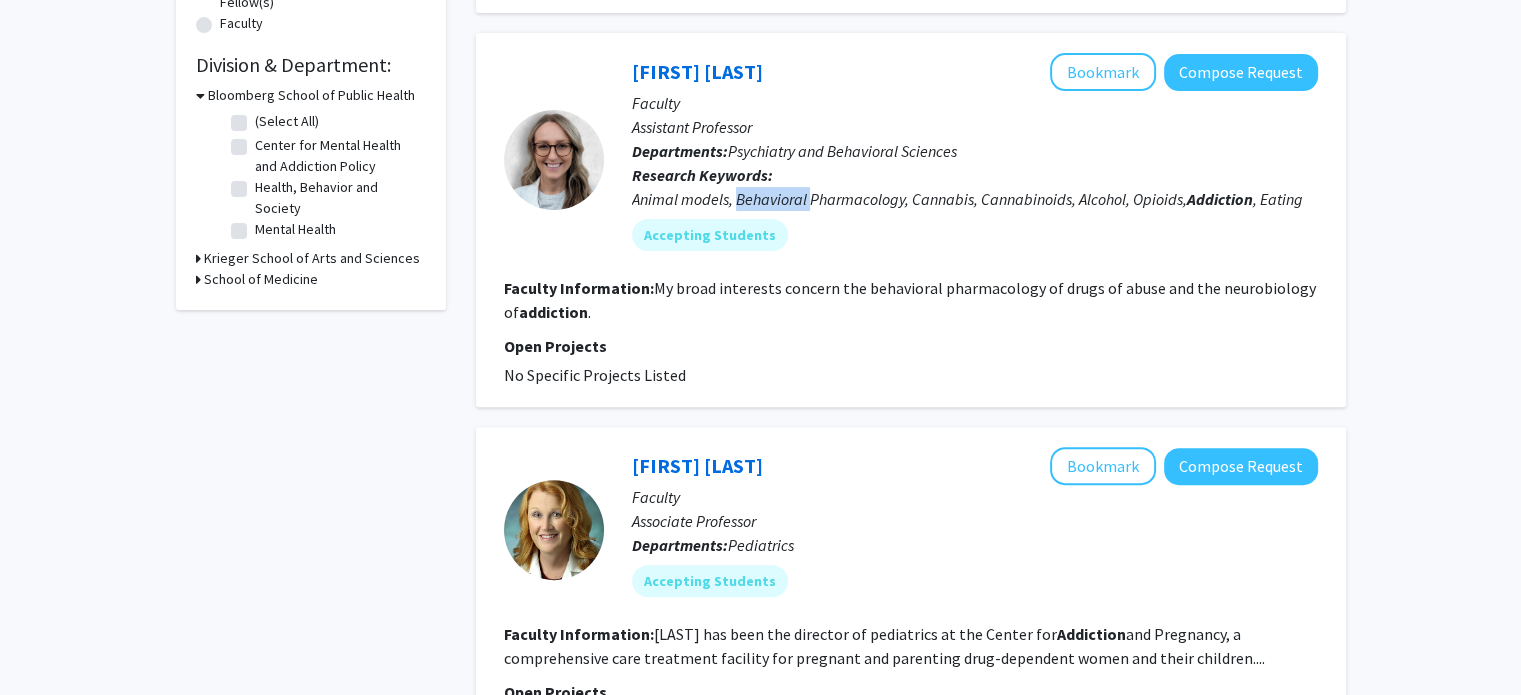 click on "Animal models, Behavioral Pharmacology, Cannabis, Cannabinoids, Alcohol, Opioids,  Addiction , Eating" 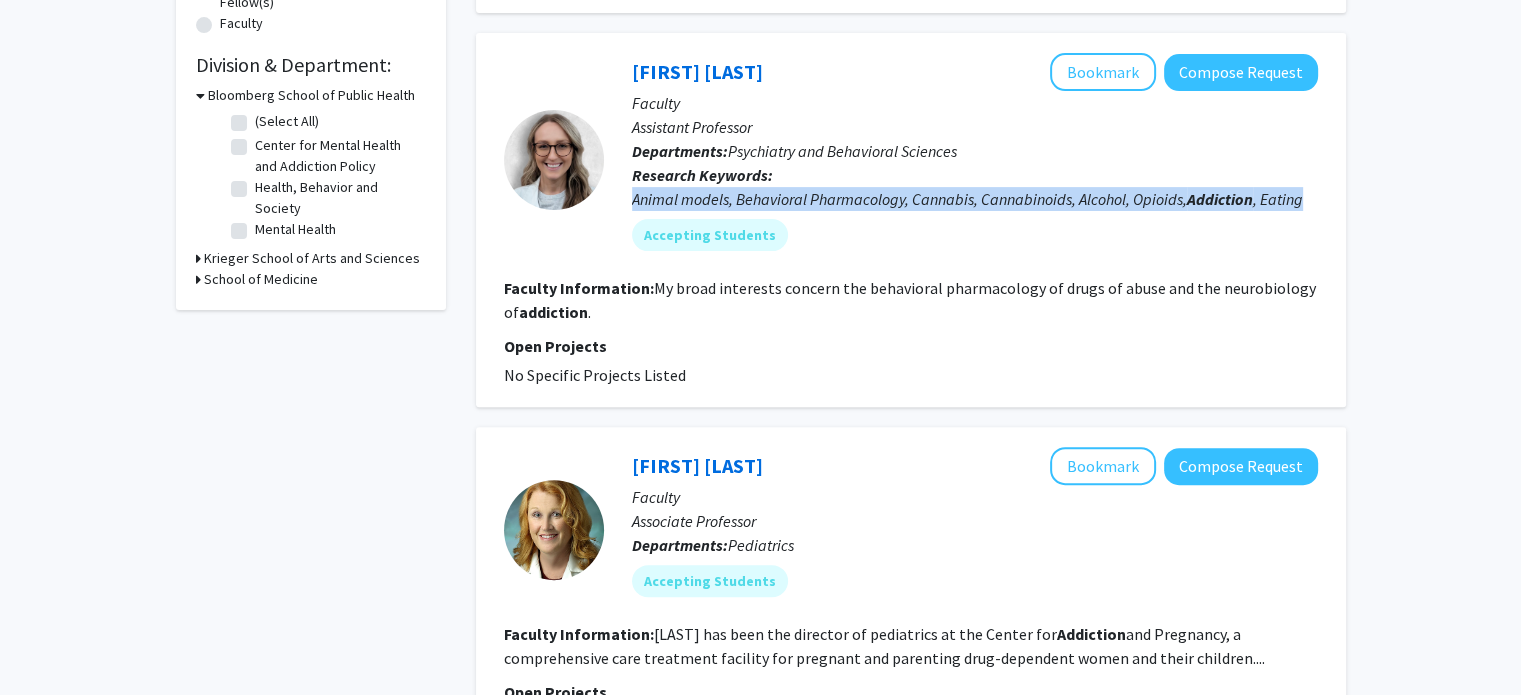 click on "Animal models, Behavioral Pharmacology, Cannabis, Cannabinoids, Alcohol, Opioids,  Addiction , Eating" 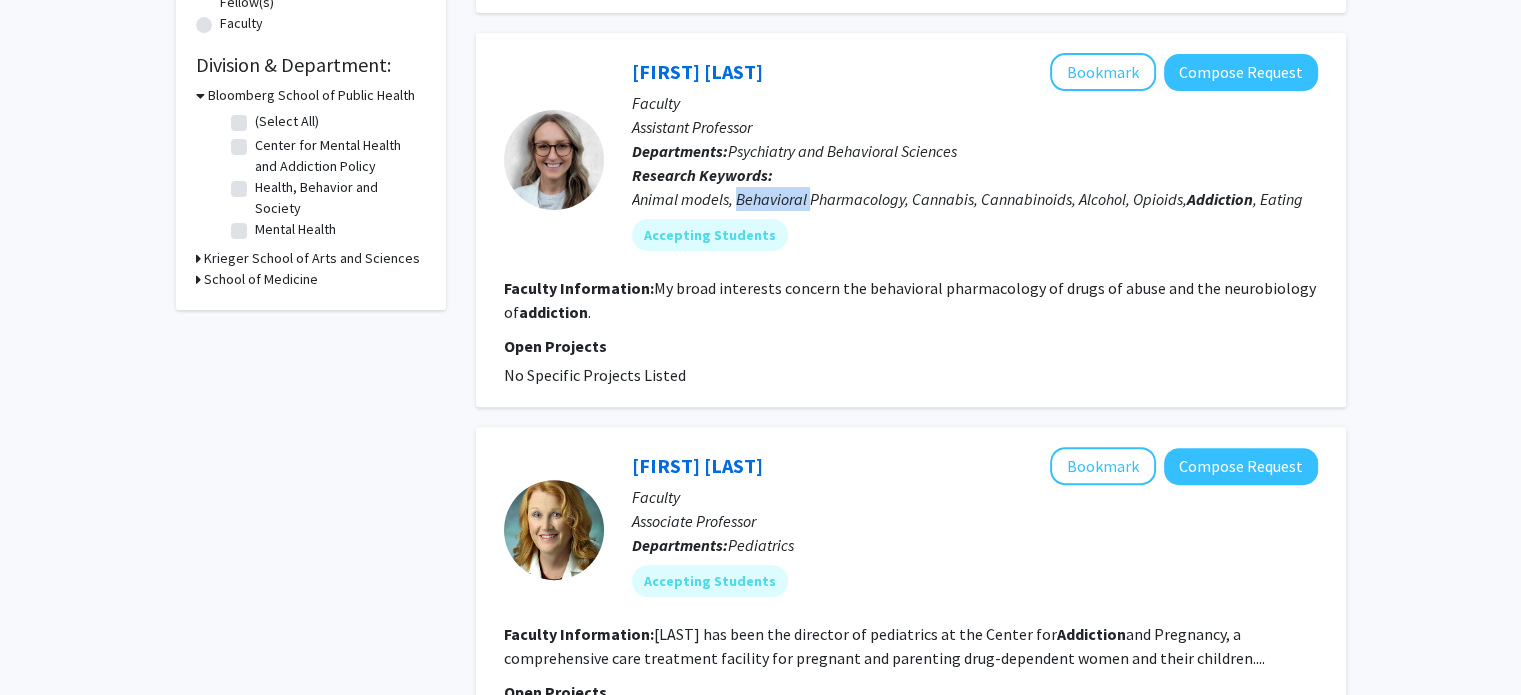 click on "Animal models, Behavioral Pharmacology, Cannabis, Cannabinoids, Alcohol, Opioids,  Addiction , Eating" 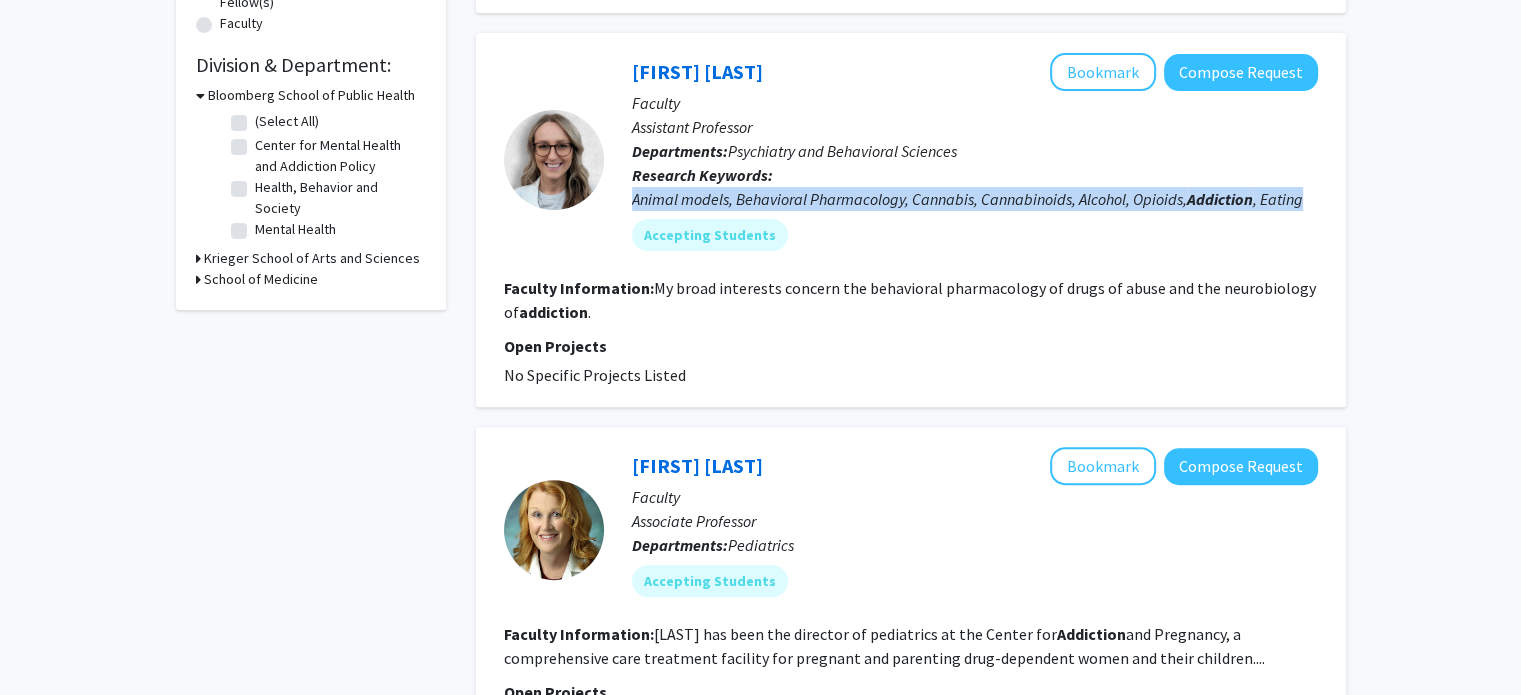 click on "Animal models, Behavioral Pharmacology, Cannabis, Cannabinoids, Alcohol, Opioids,  Addiction , Eating" 